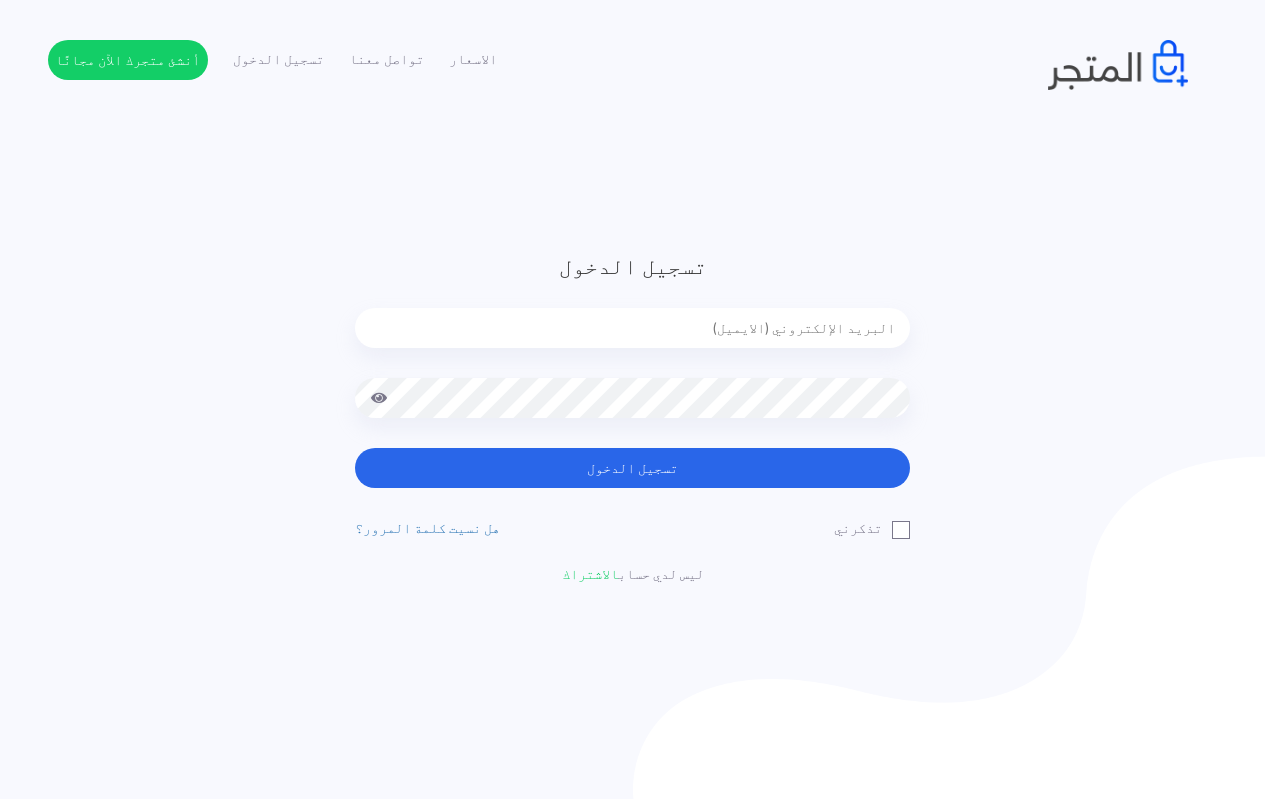scroll, scrollTop: 0, scrollLeft: 0, axis: both 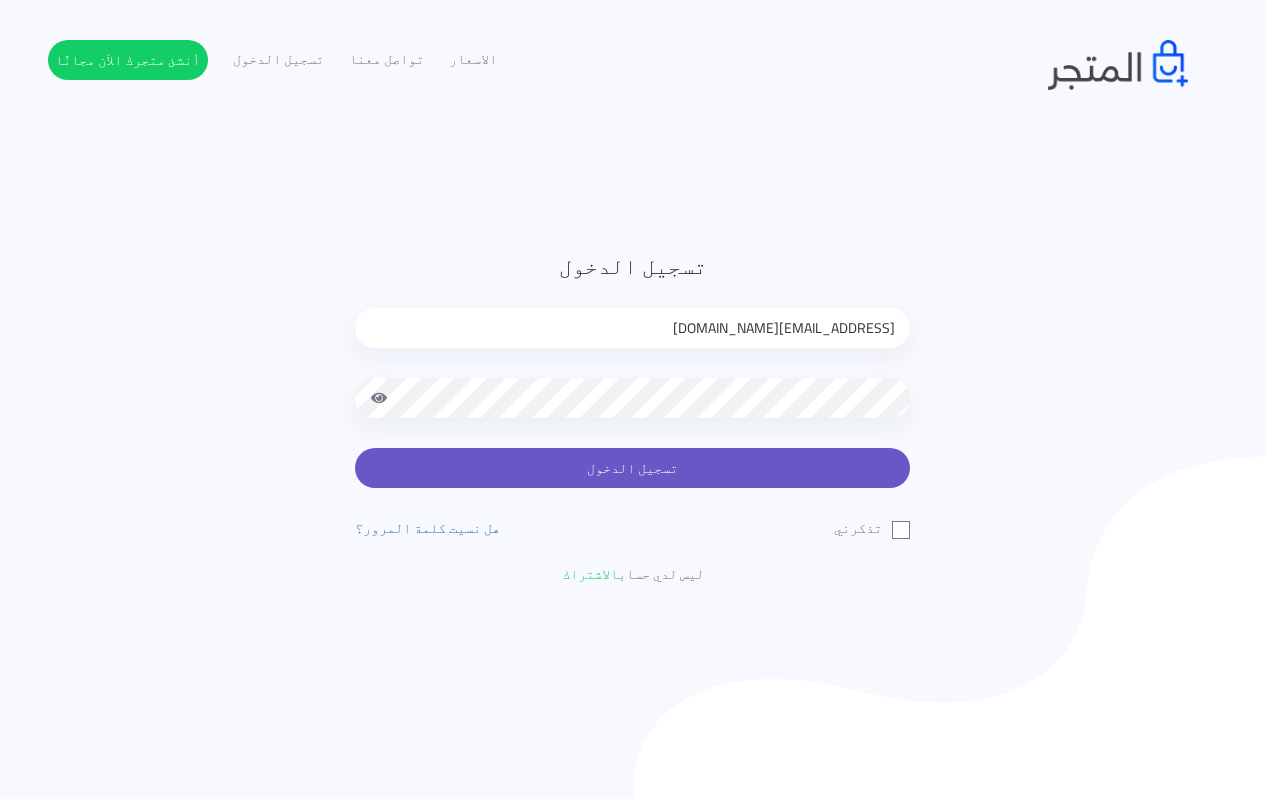 click on "تسجيل الدخول" at bounding box center [632, 468] 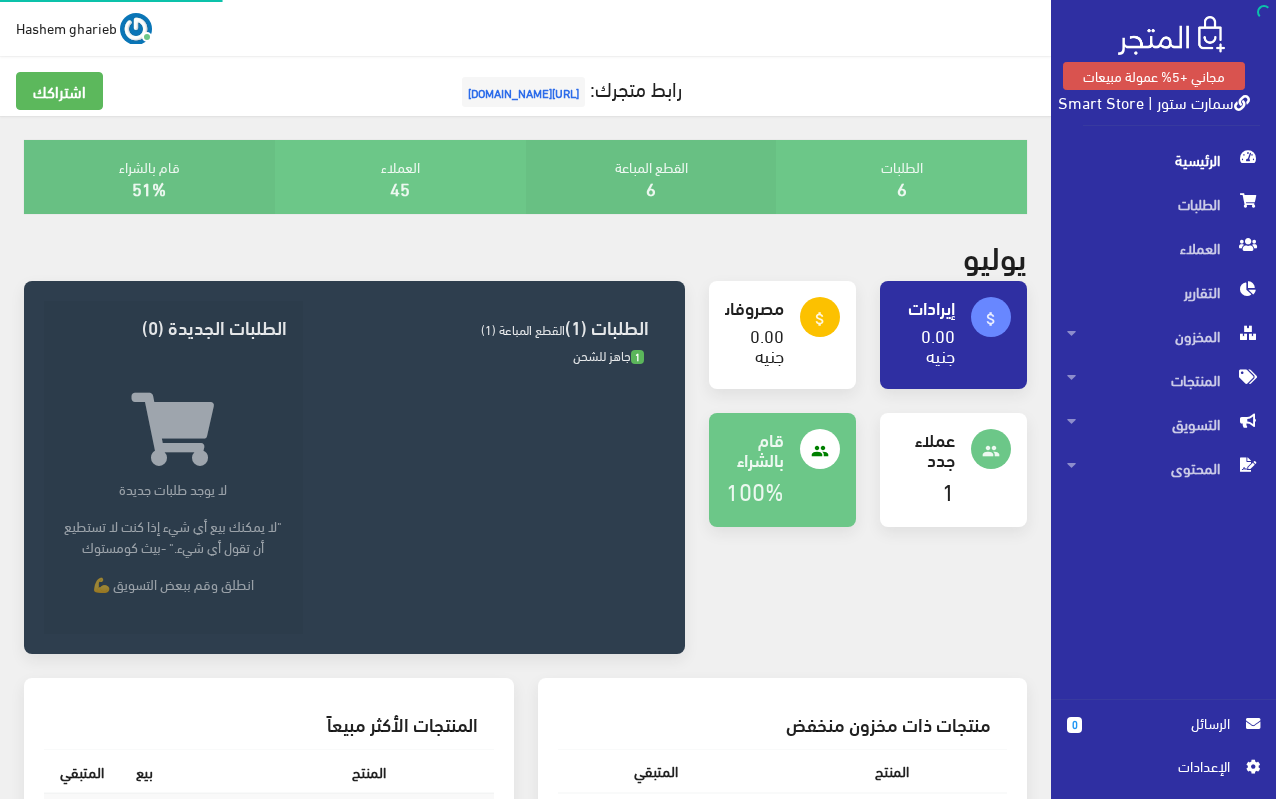 scroll, scrollTop: 0, scrollLeft: 0, axis: both 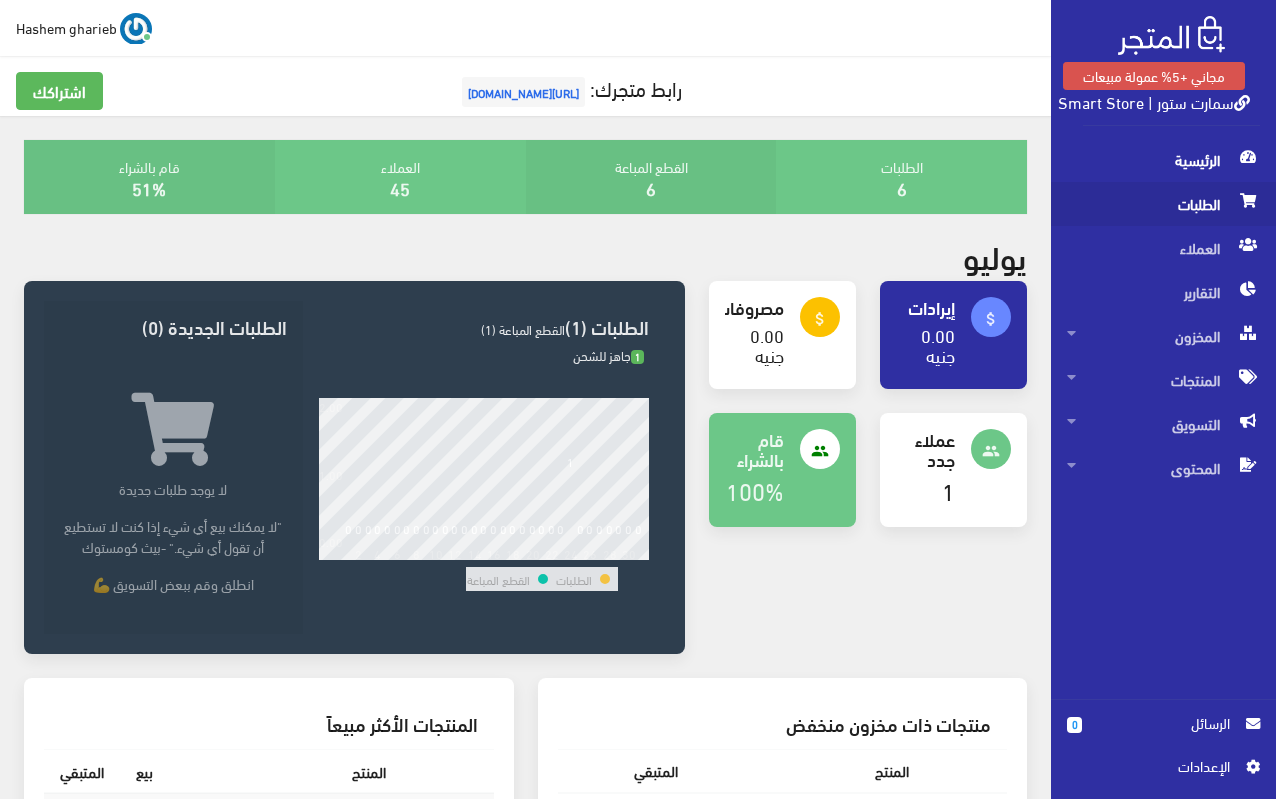click on "الطلبات" at bounding box center (1163, 204) 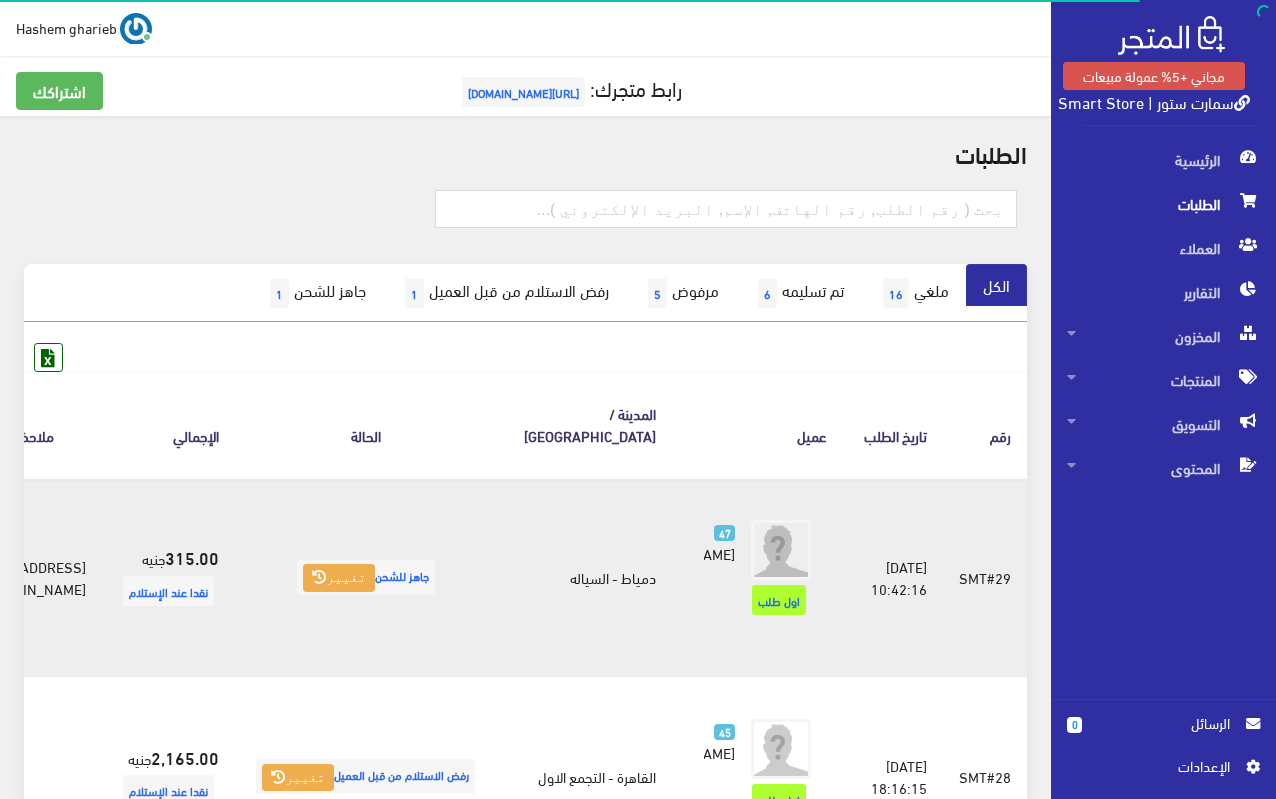 scroll, scrollTop: 300, scrollLeft: 0, axis: vertical 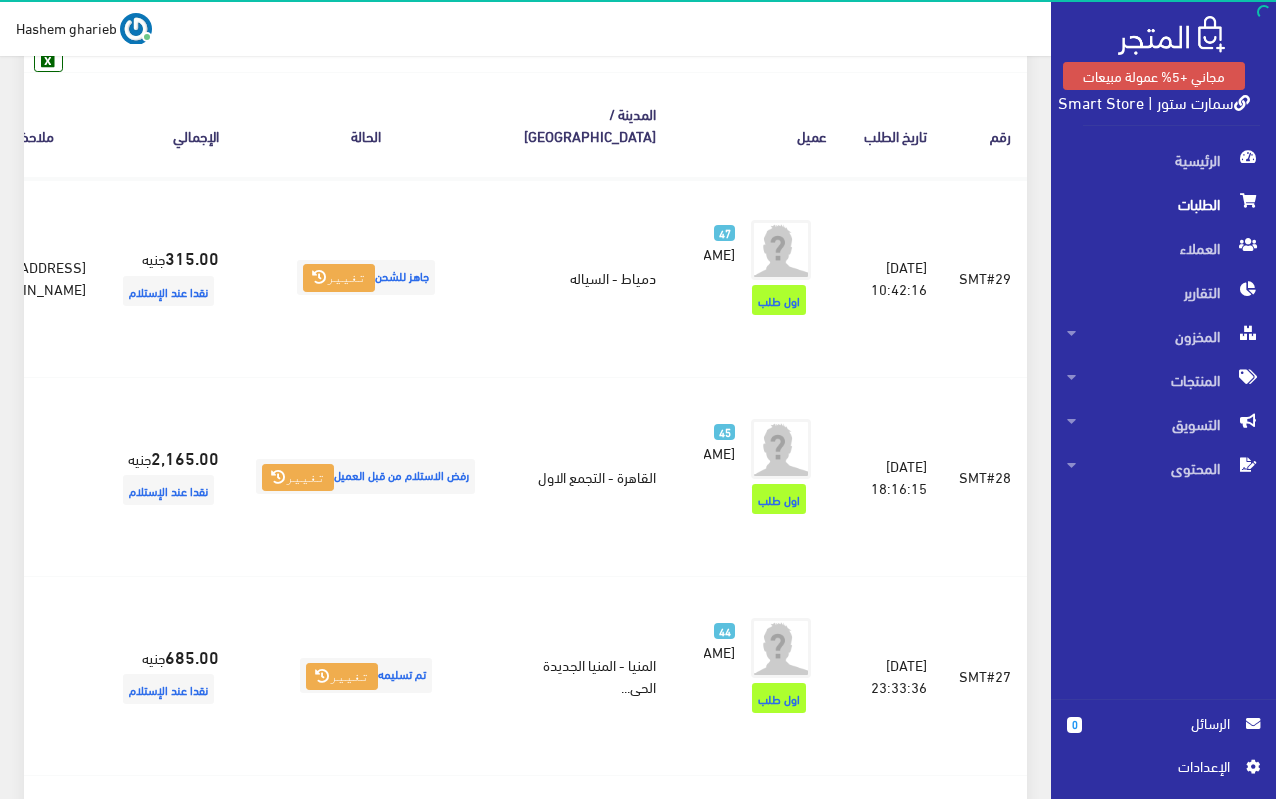 click on "الحالة" at bounding box center [365, 124] 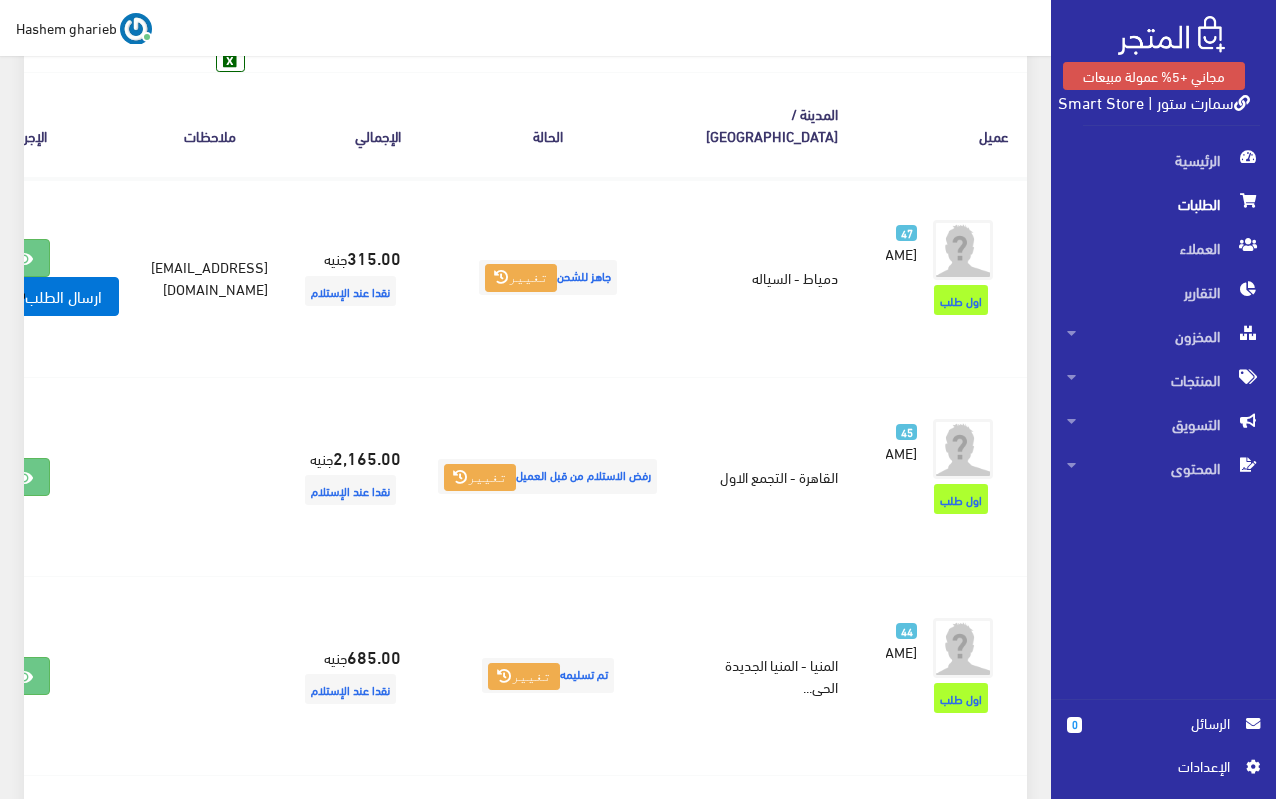 scroll, scrollTop: 0, scrollLeft: -183, axis: horizontal 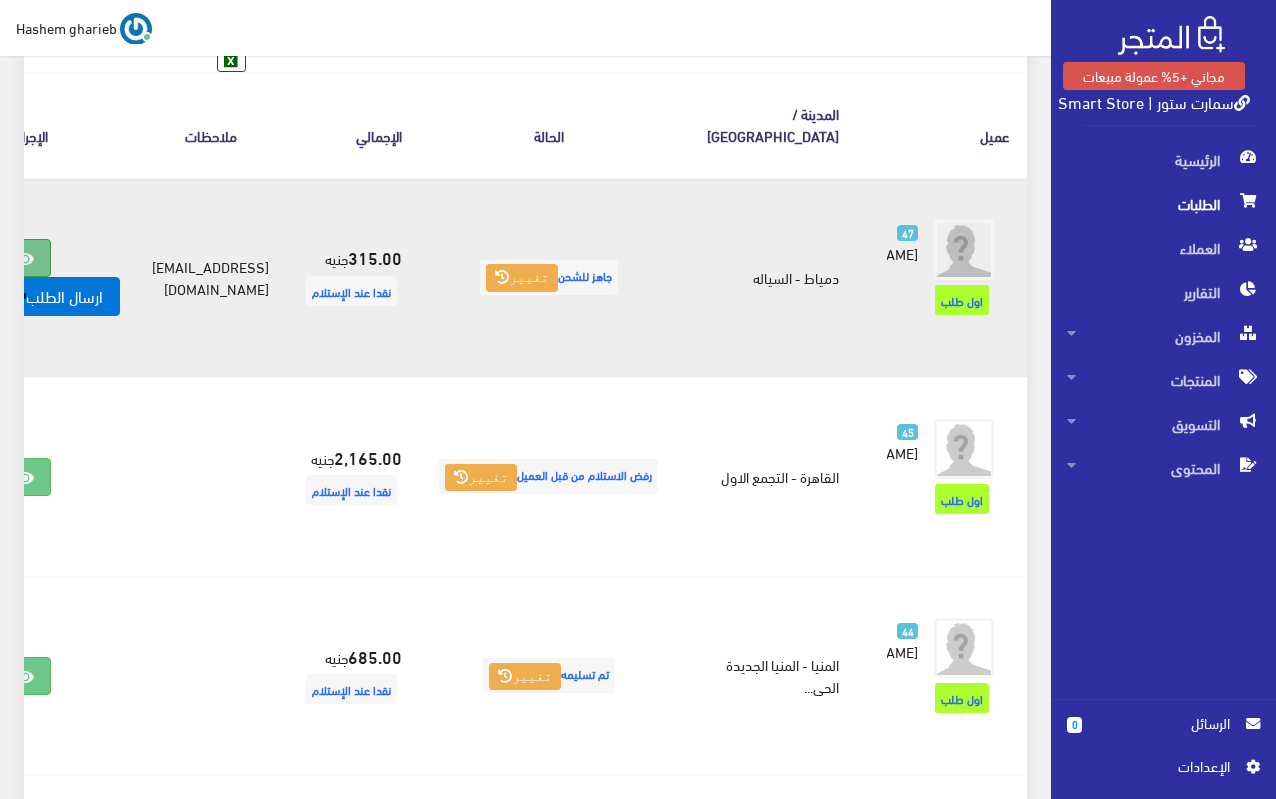 click at bounding box center [25, 259] 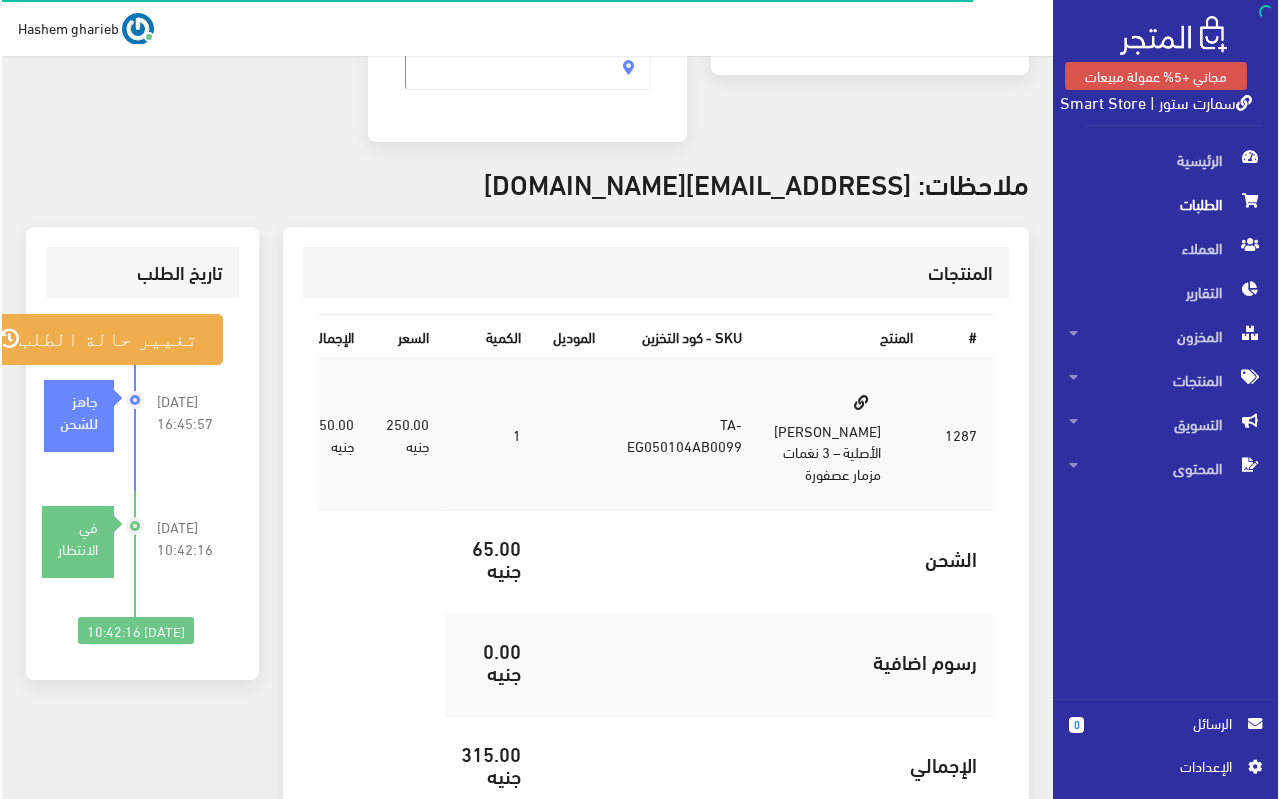 scroll, scrollTop: 600, scrollLeft: 0, axis: vertical 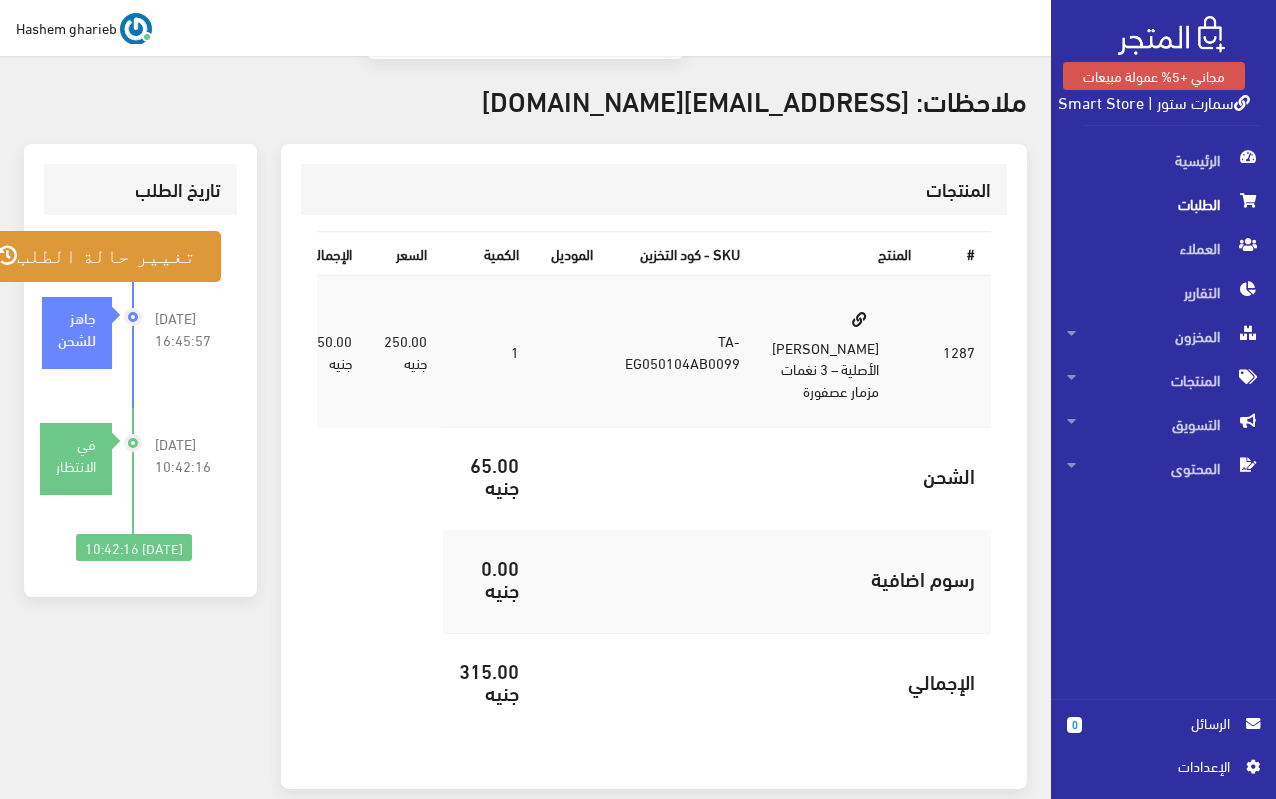 click on "تغيير حالة الطلب" at bounding box center [96, 256] 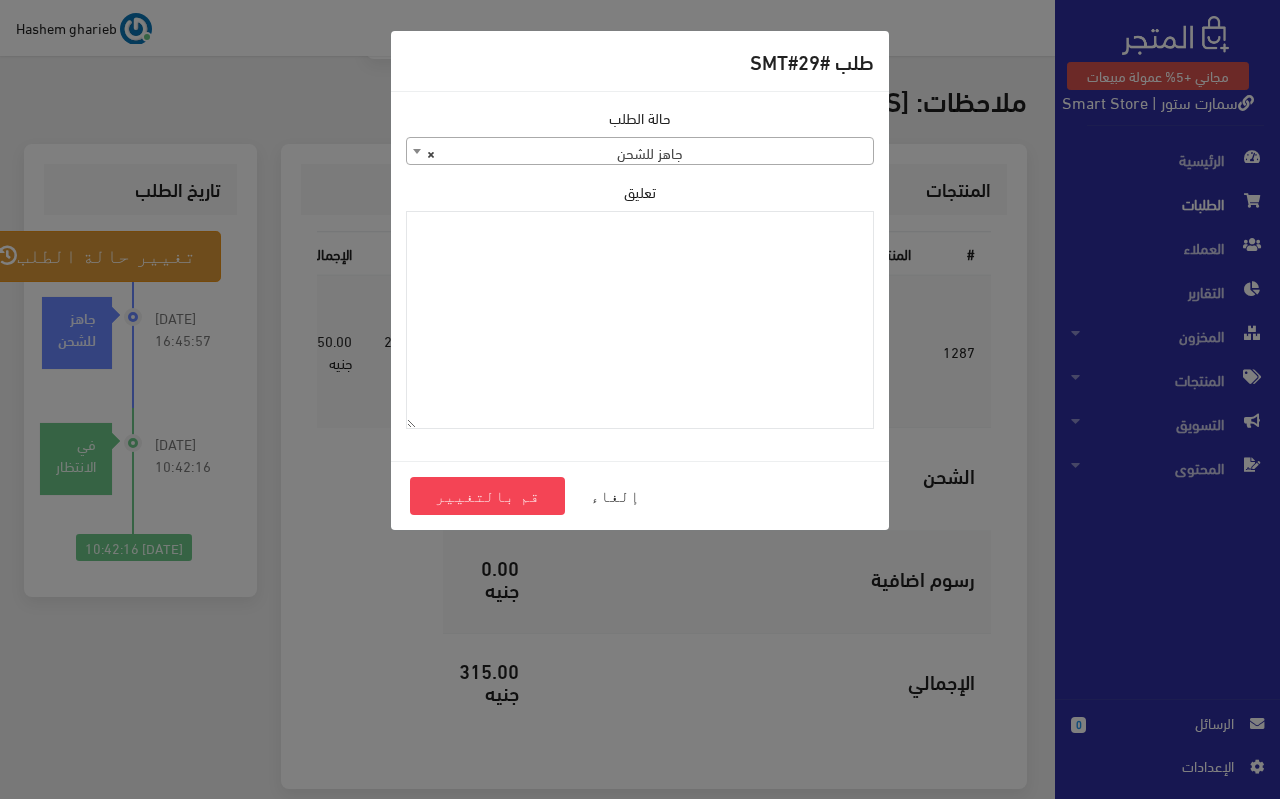 click on "× جاهز للشحن" at bounding box center (640, 152) 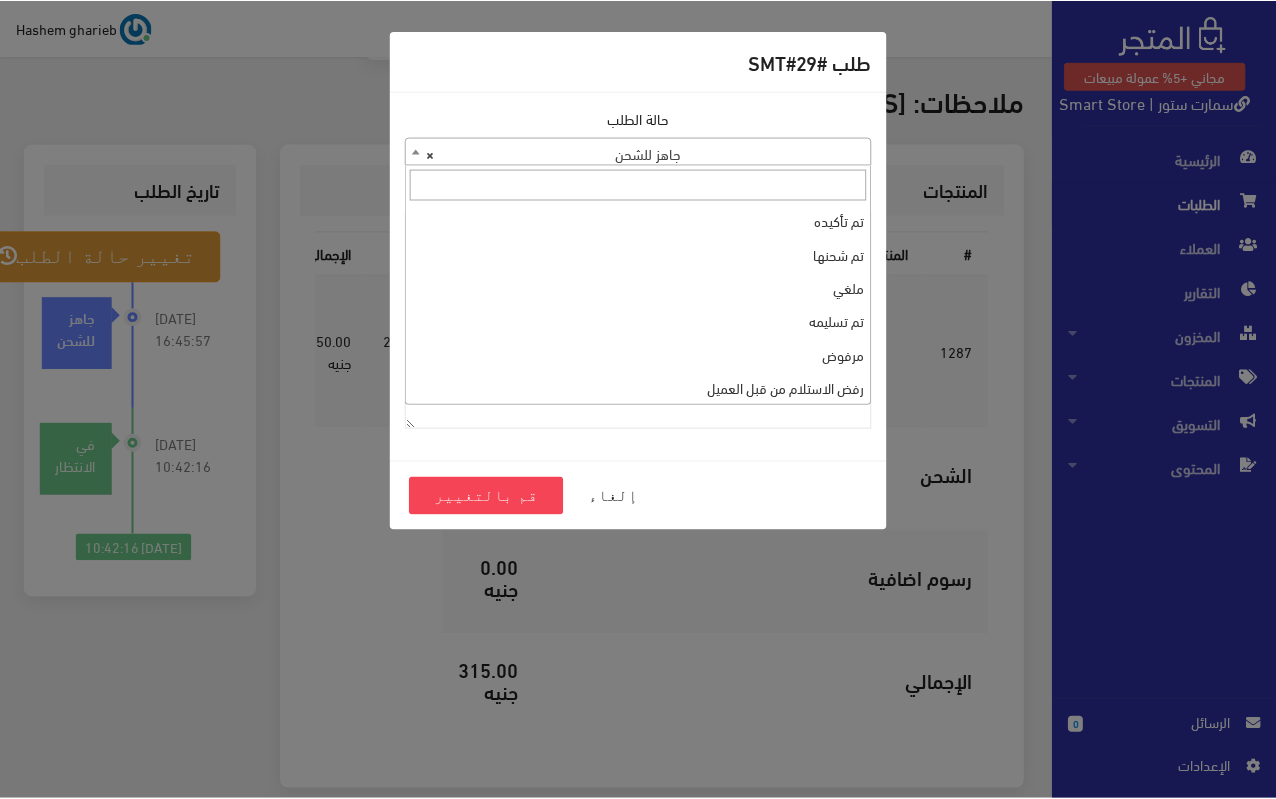 scroll, scrollTop: 67, scrollLeft: 0, axis: vertical 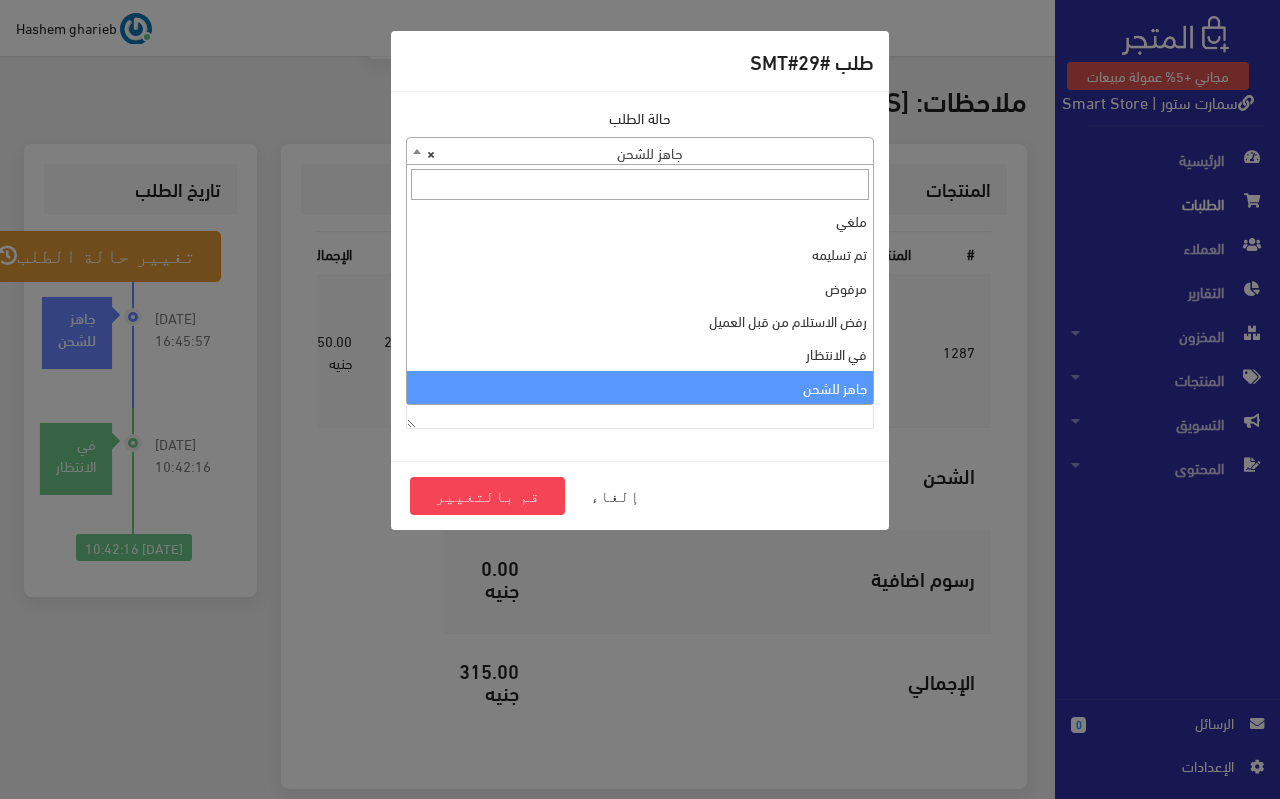click on "طلب
#SMT#29" at bounding box center [640, 61] 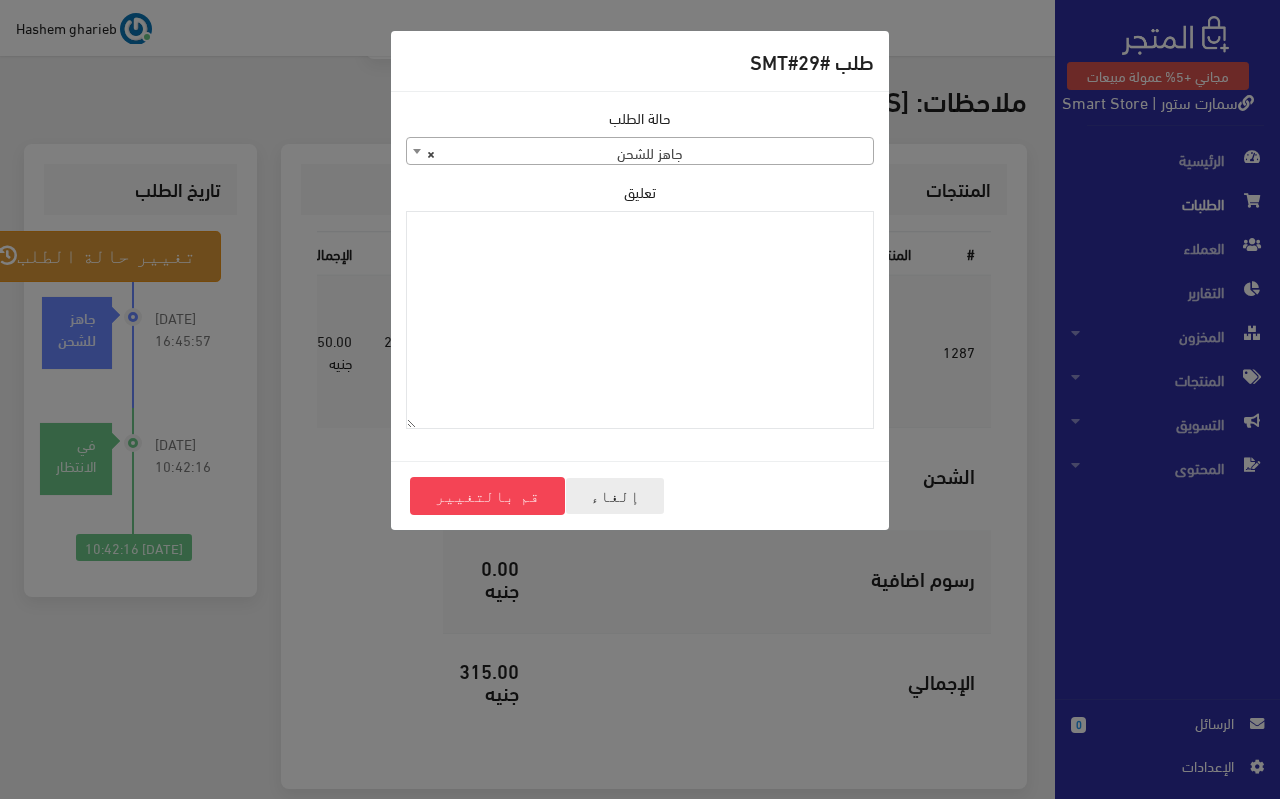 click on "إلغاء" at bounding box center (615, 496) 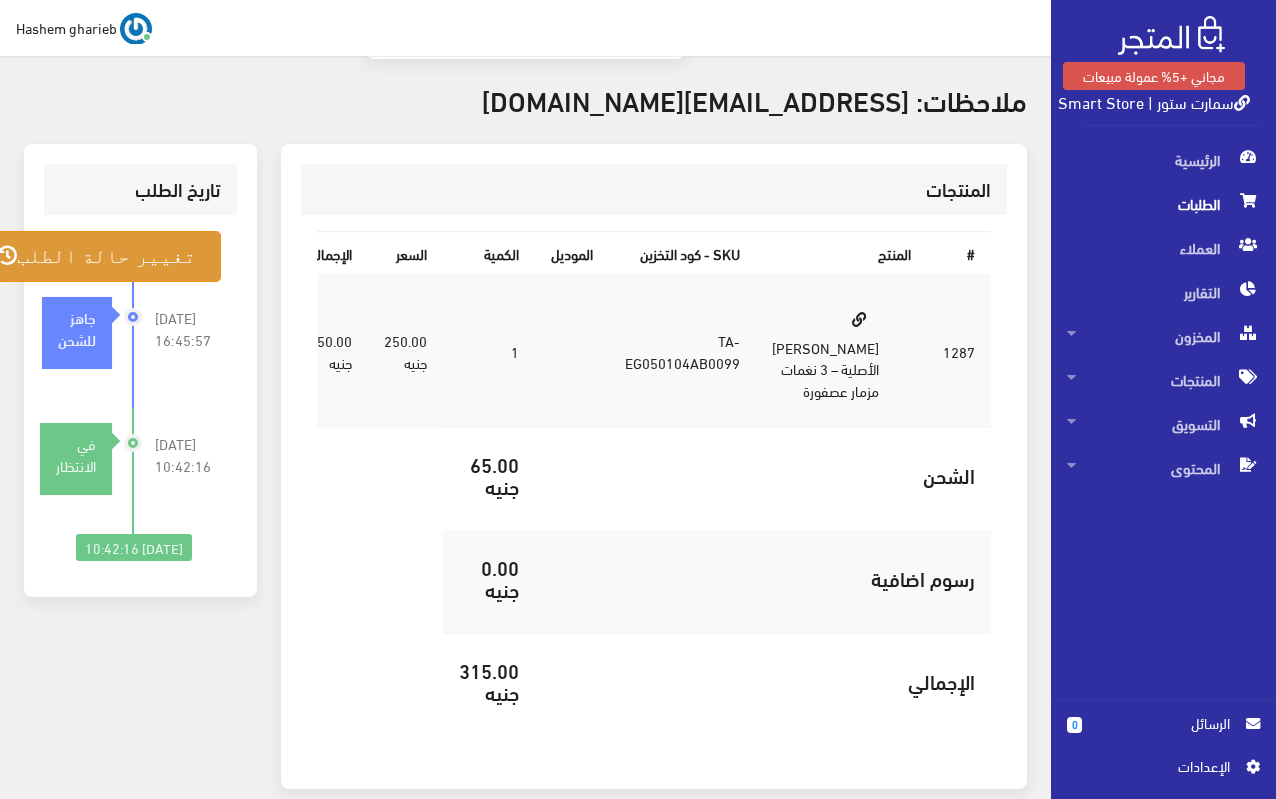 click on "الطلبات" at bounding box center (1163, 204) 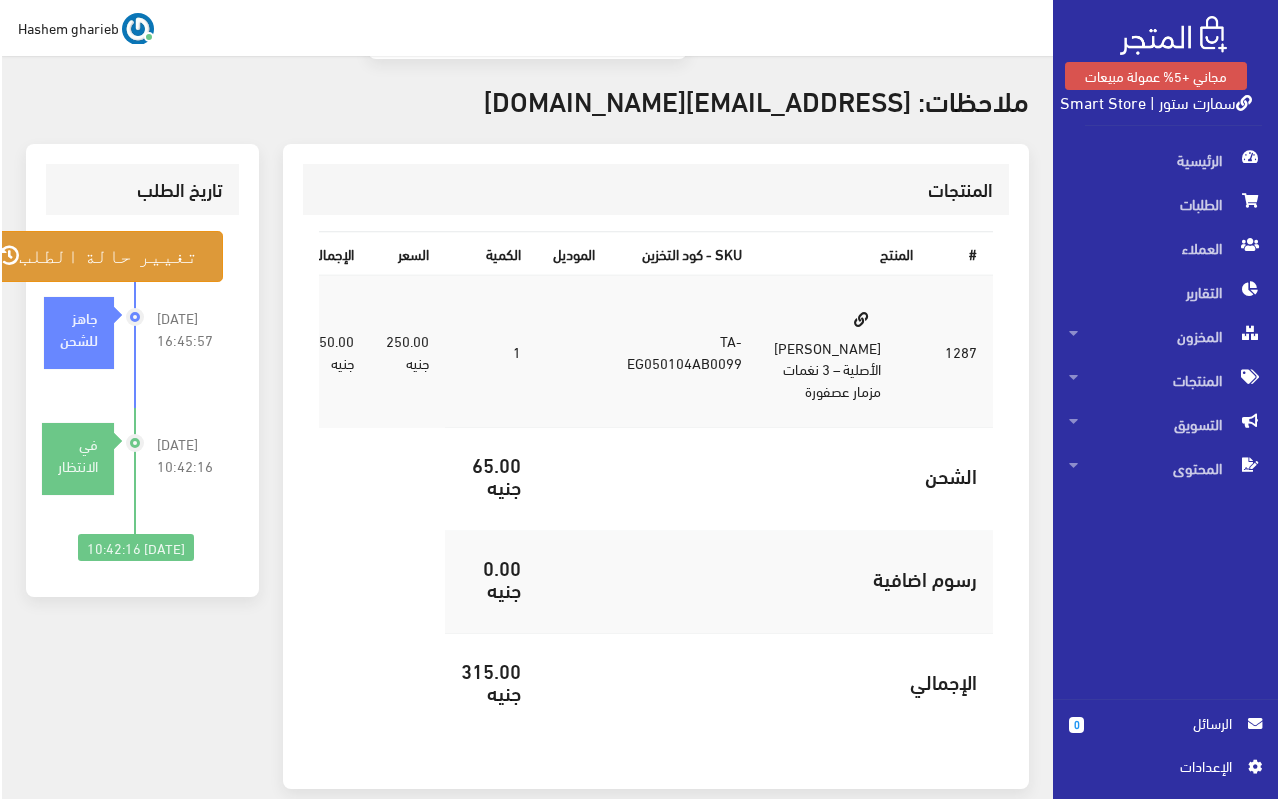 scroll, scrollTop: 0, scrollLeft: 0, axis: both 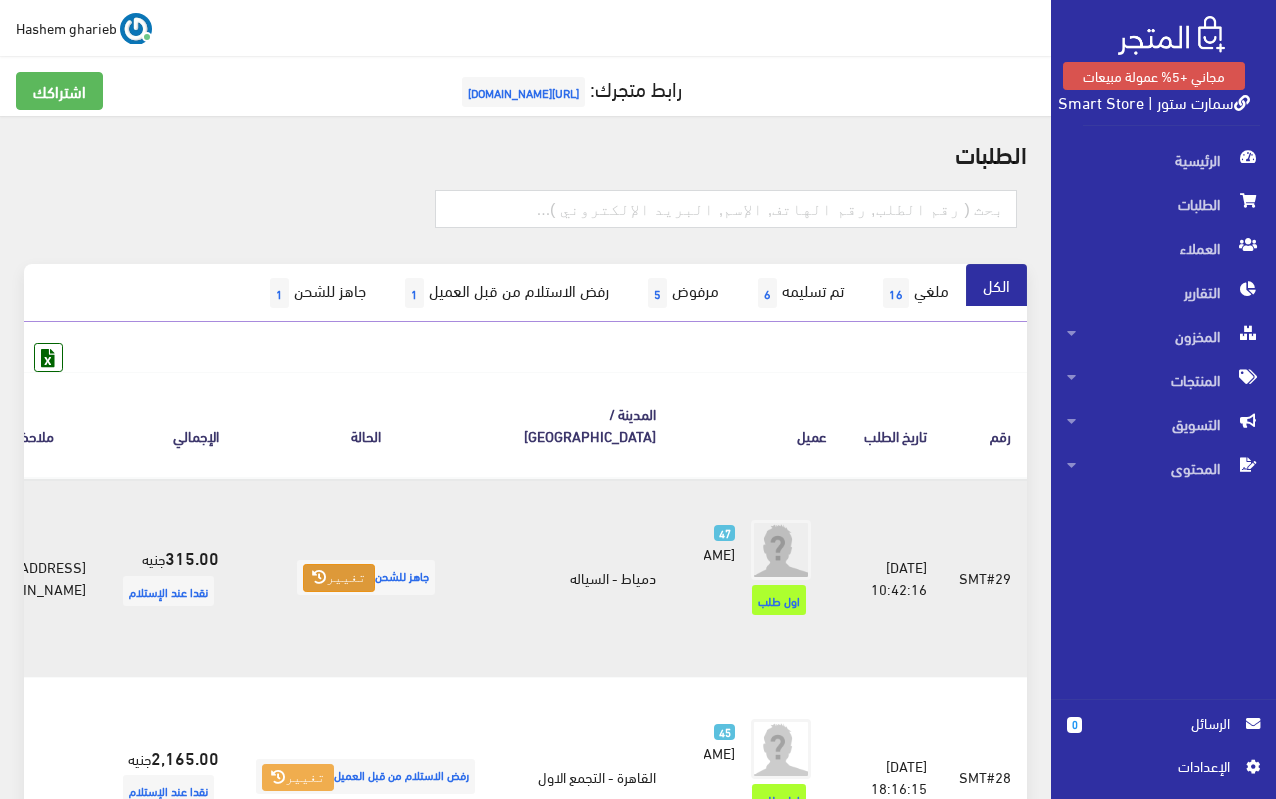 click on "تغيير" at bounding box center [339, 578] 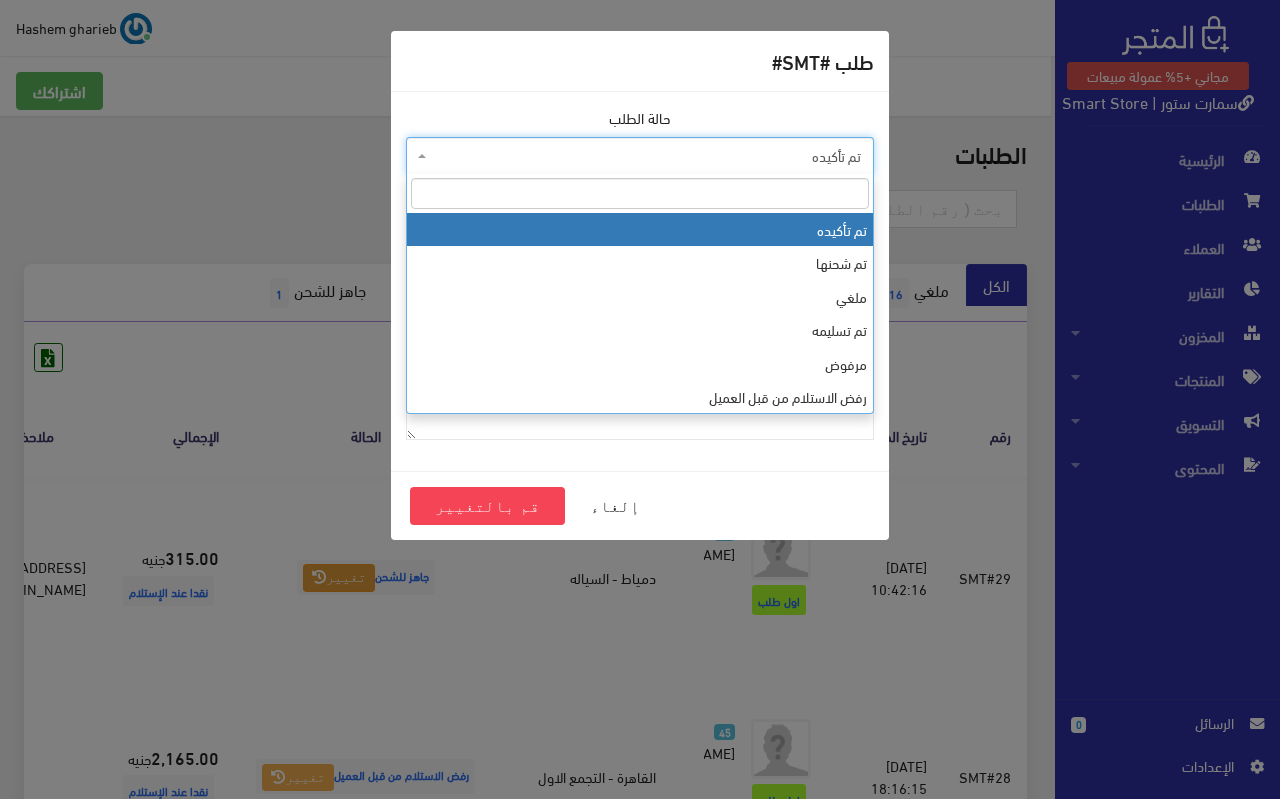 click on "تم تأكيده" at bounding box center [646, 156] 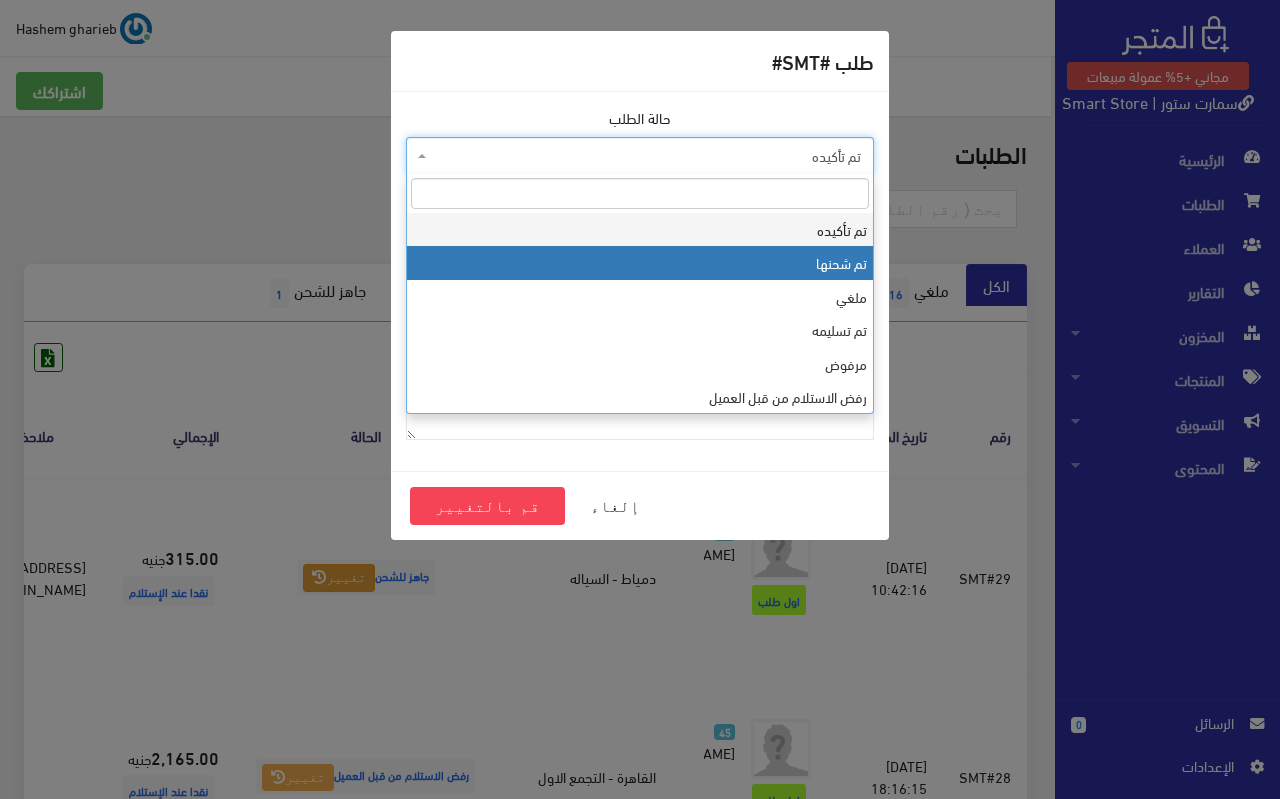 select on "2" 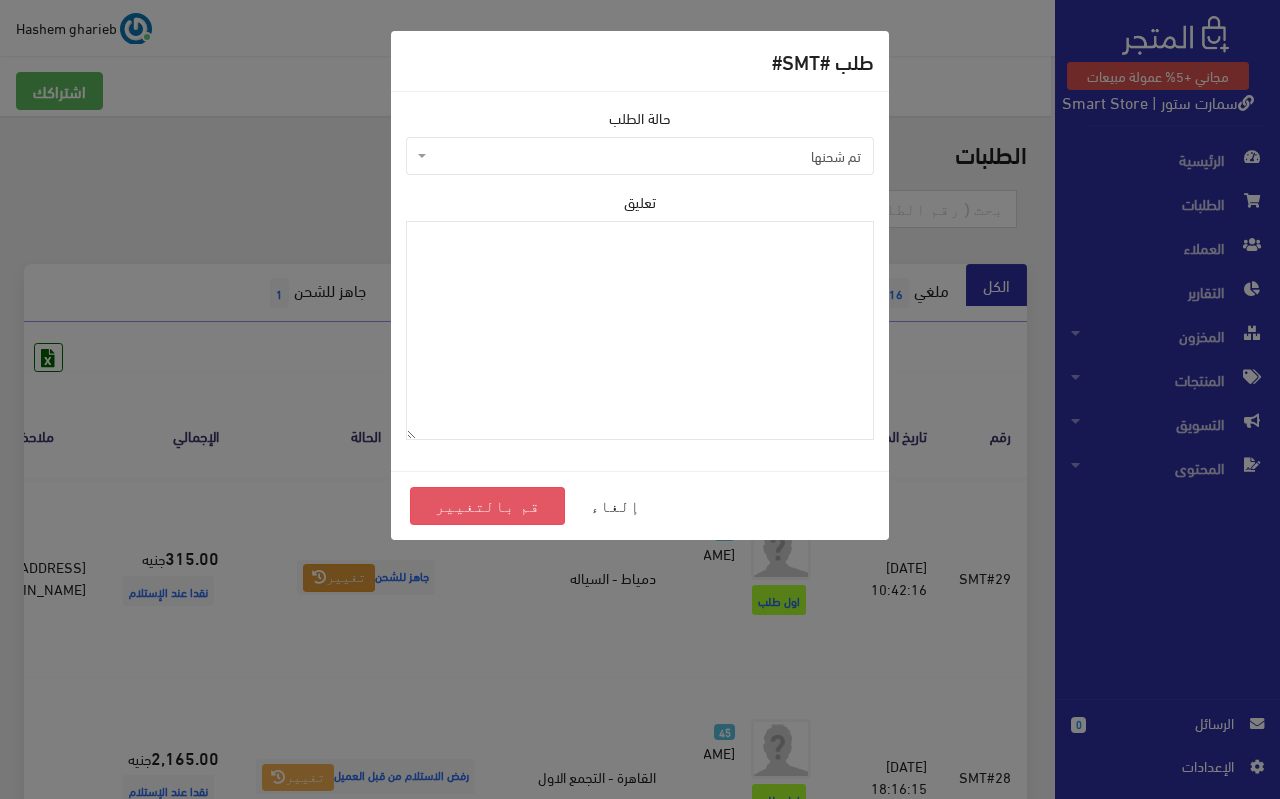 click on "قم بالتغيير" at bounding box center [487, 506] 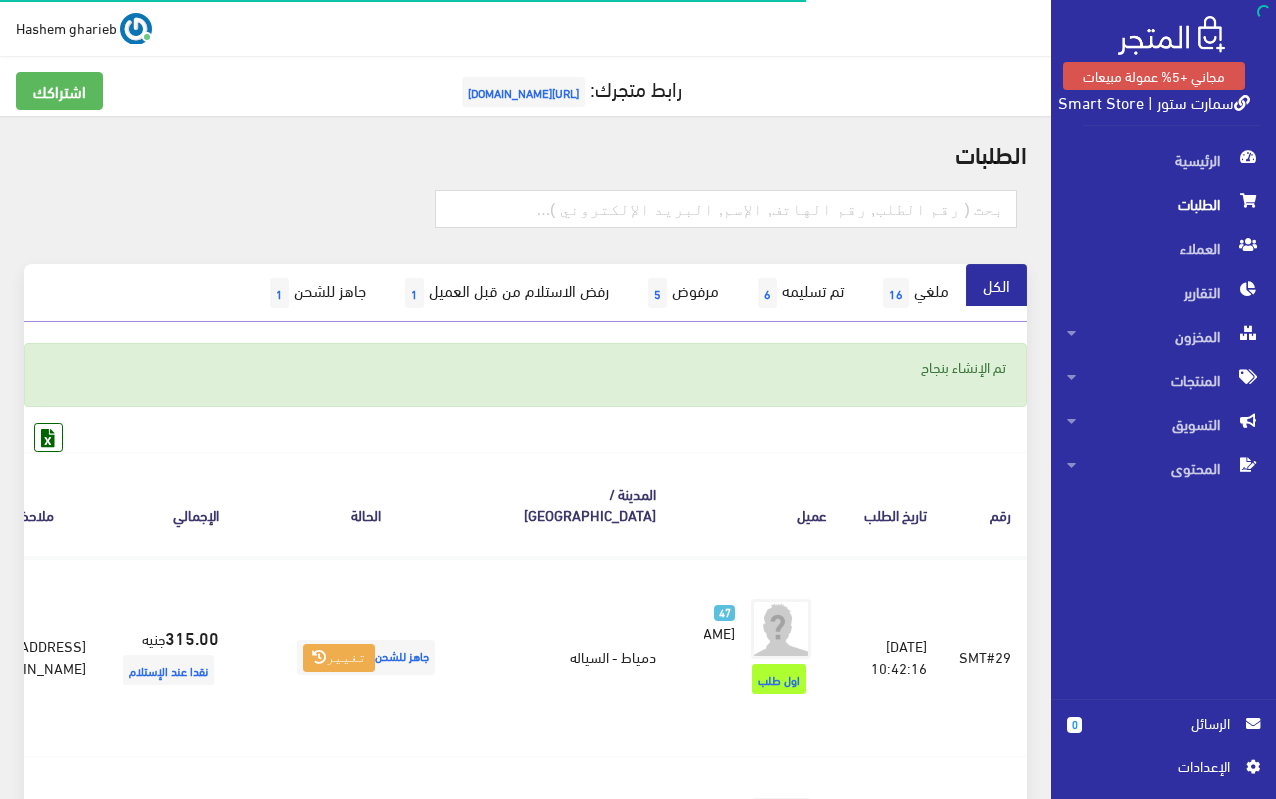 scroll, scrollTop: 0, scrollLeft: 0, axis: both 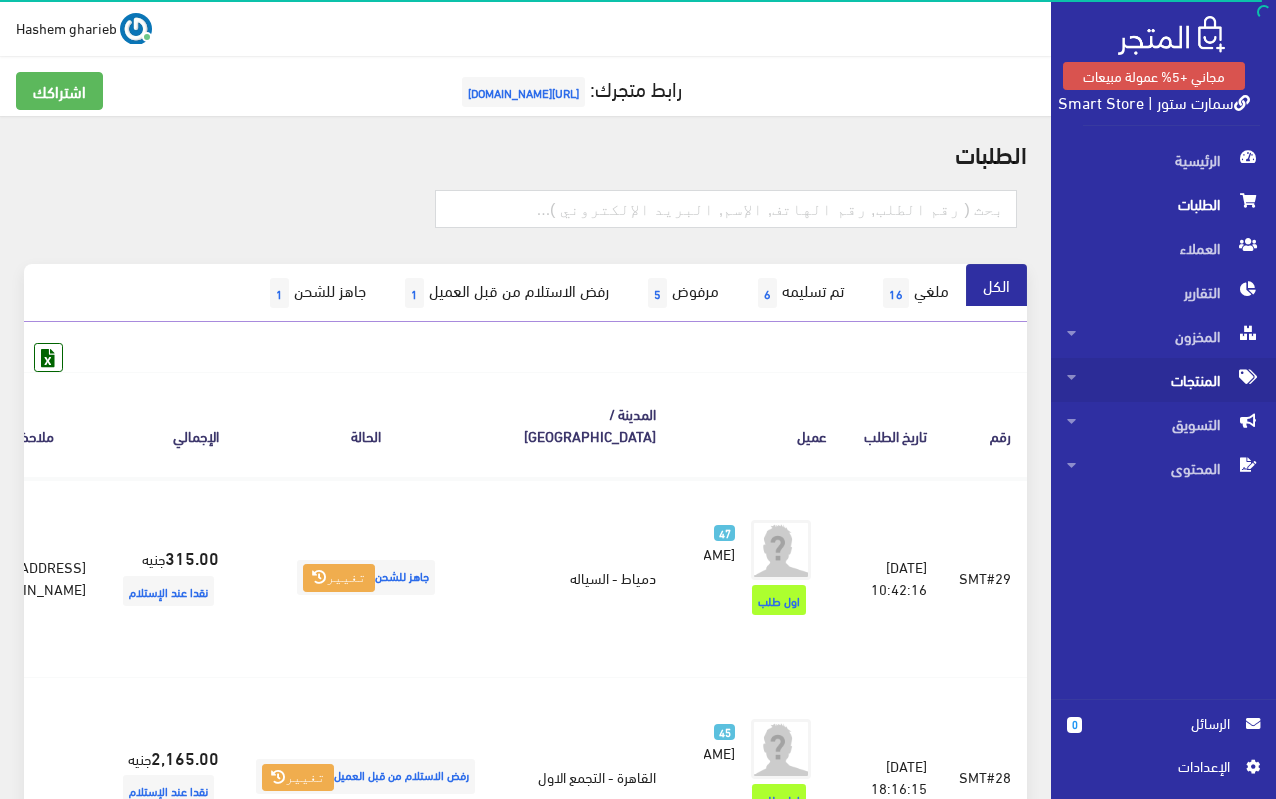 click on "المنتجات" at bounding box center (1163, 380) 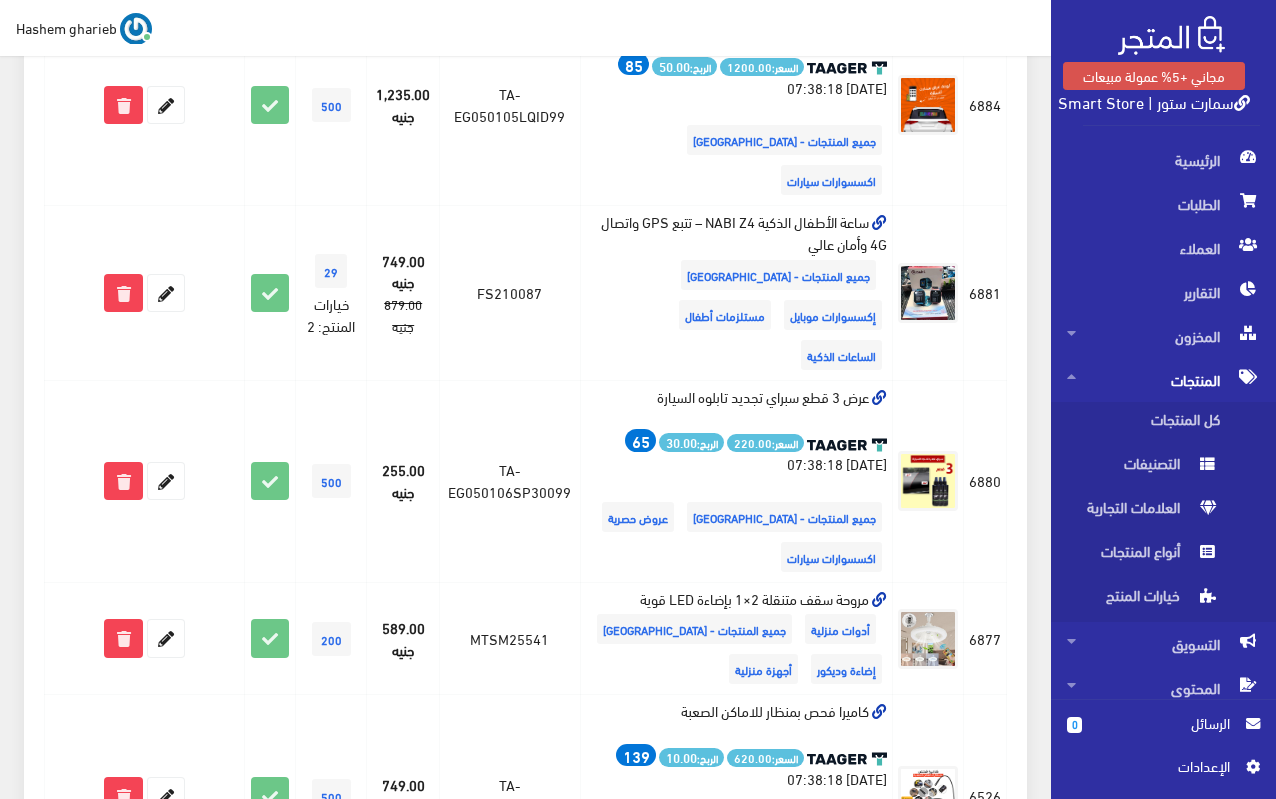 scroll, scrollTop: 1200, scrollLeft: 0, axis: vertical 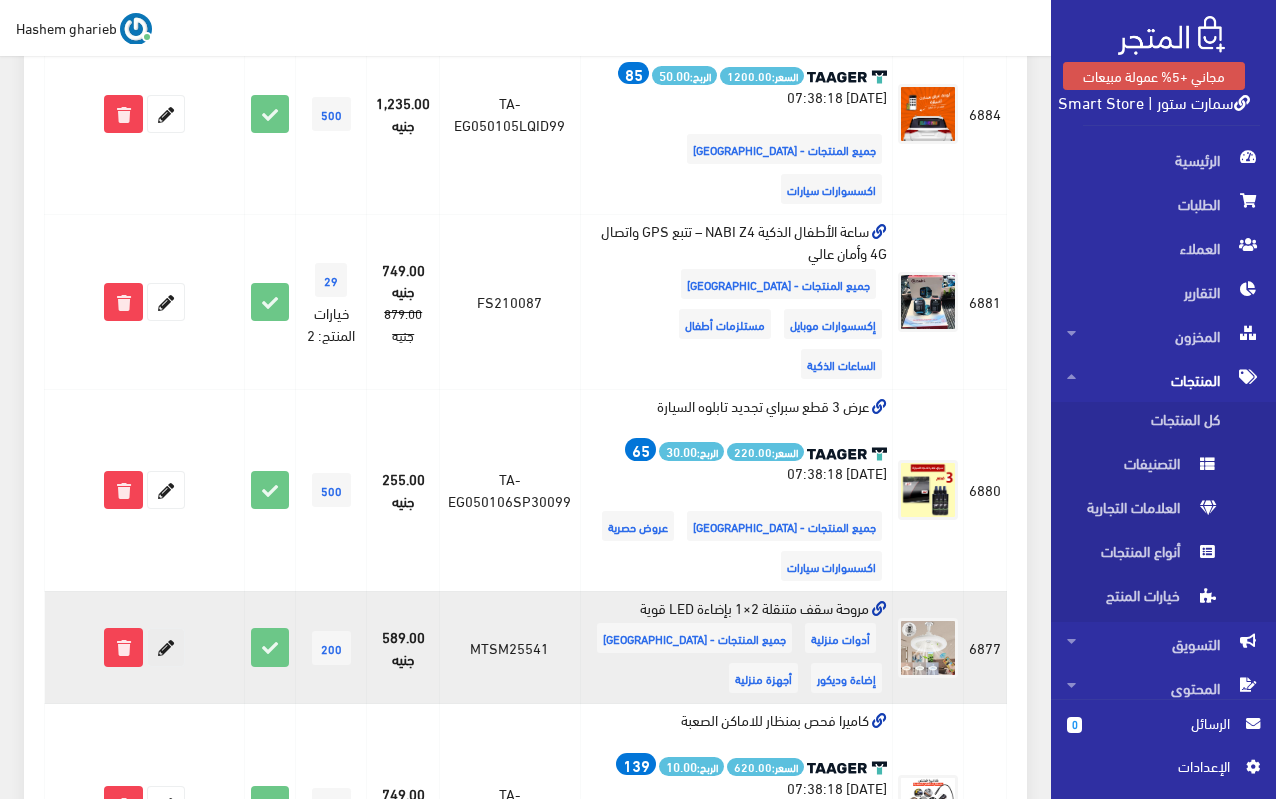 click at bounding box center [166, 647] 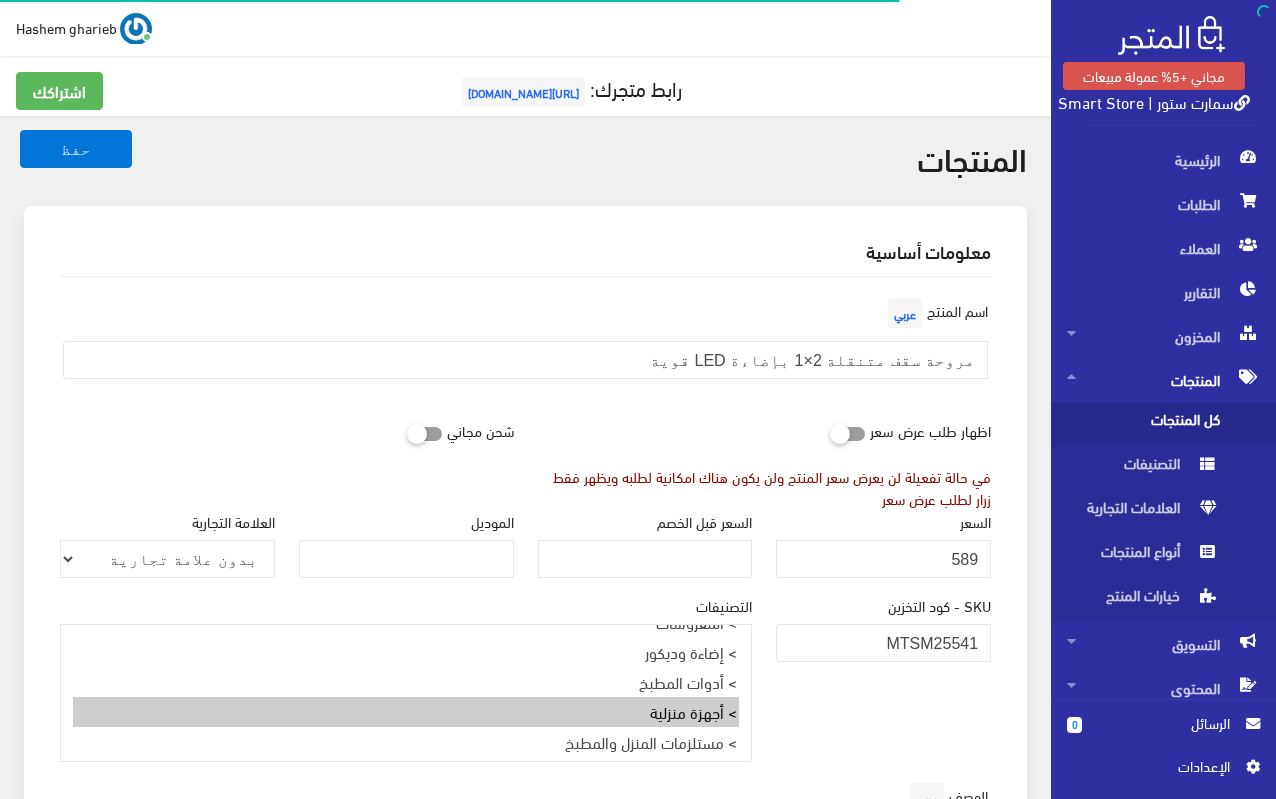 select on "32" 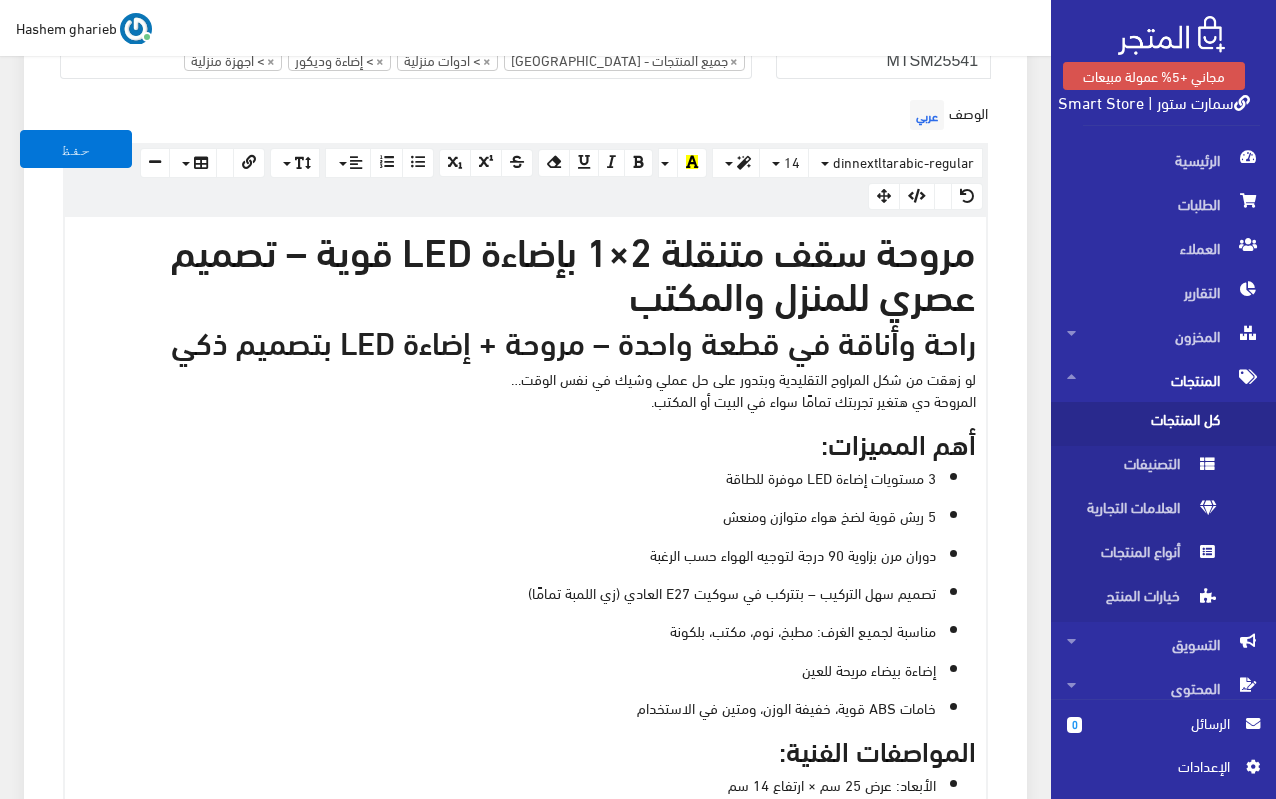 scroll, scrollTop: 500, scrollLeft: 0, axis: vertical 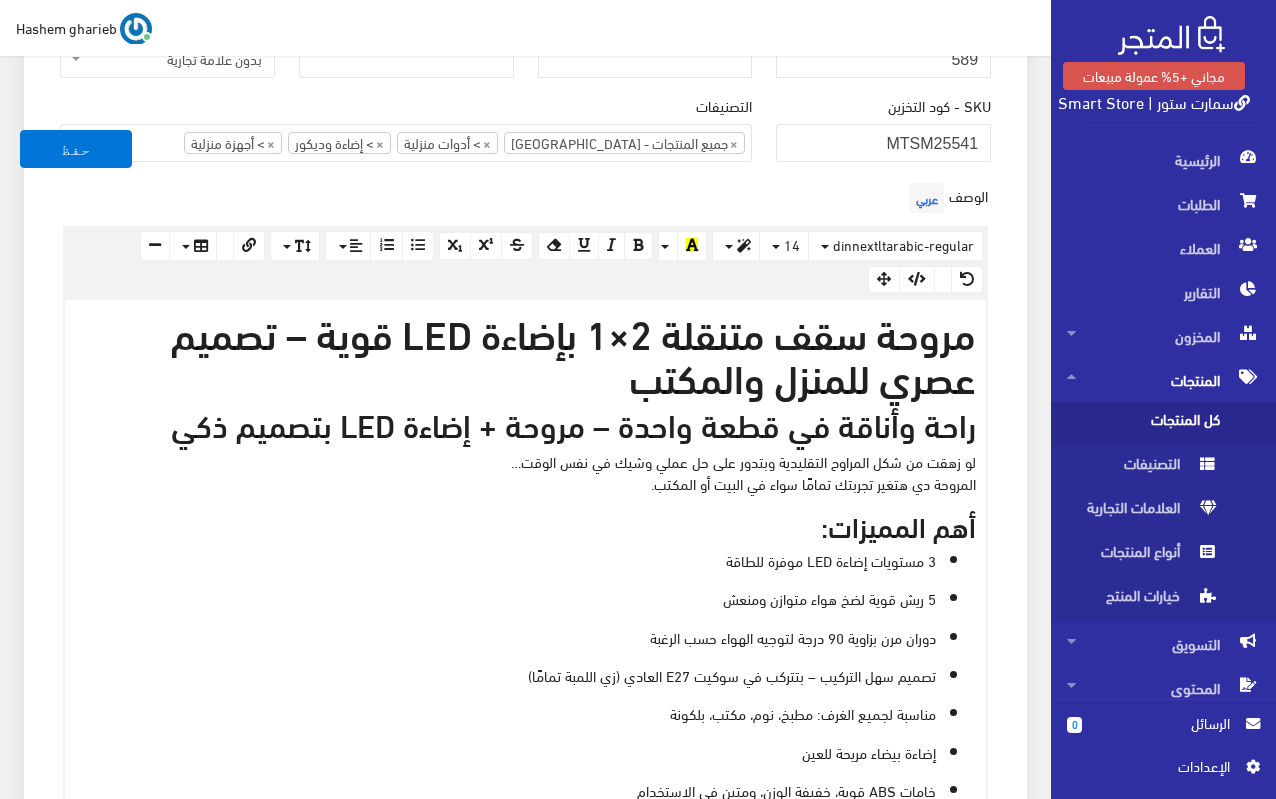 click on "مروحة سقف متنقلة 2×1 بإضاءة LED قوية – تصميم عصري للمنزل والمكتب" at bounding box center (525, 354) 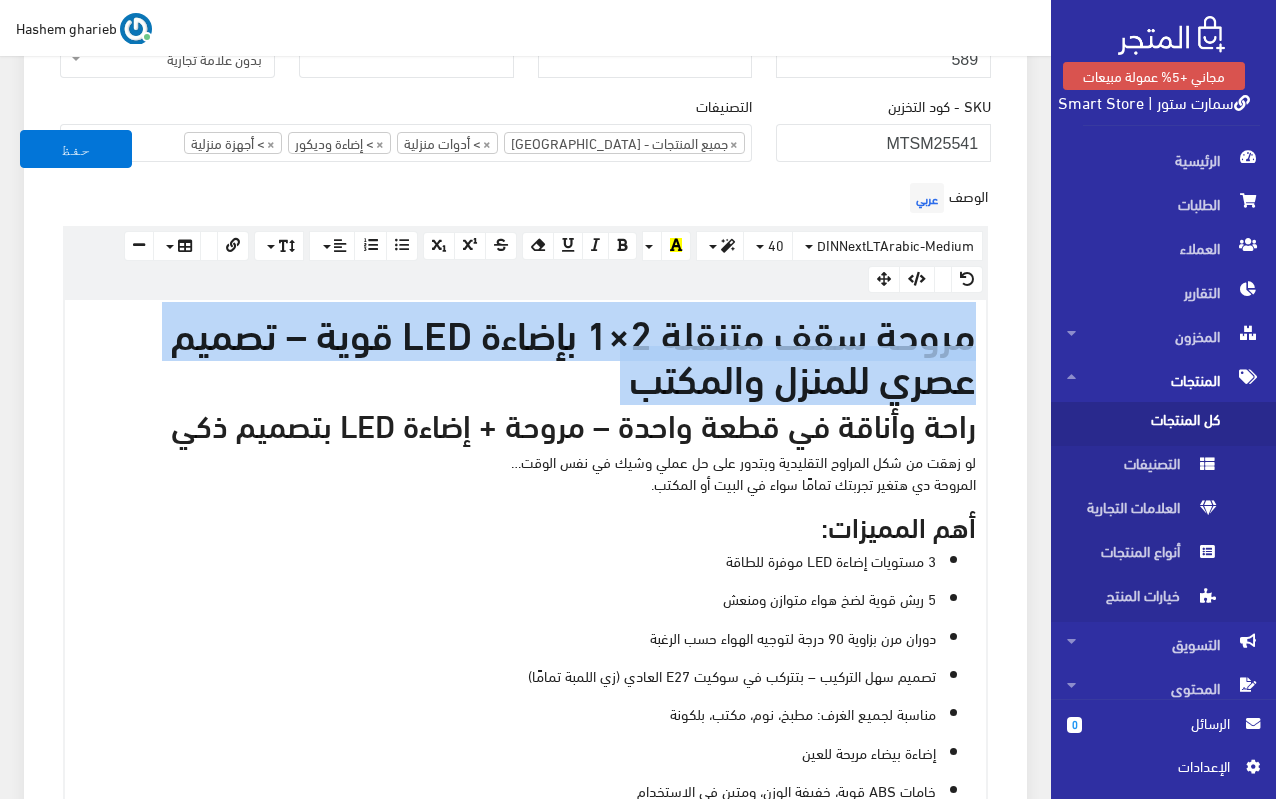 click on "مروحة سقف متنقلة 2×1 بإضاءة LED قوية – تصميم عصري للمنزل والمكتب" at bounding box center [525, 354] 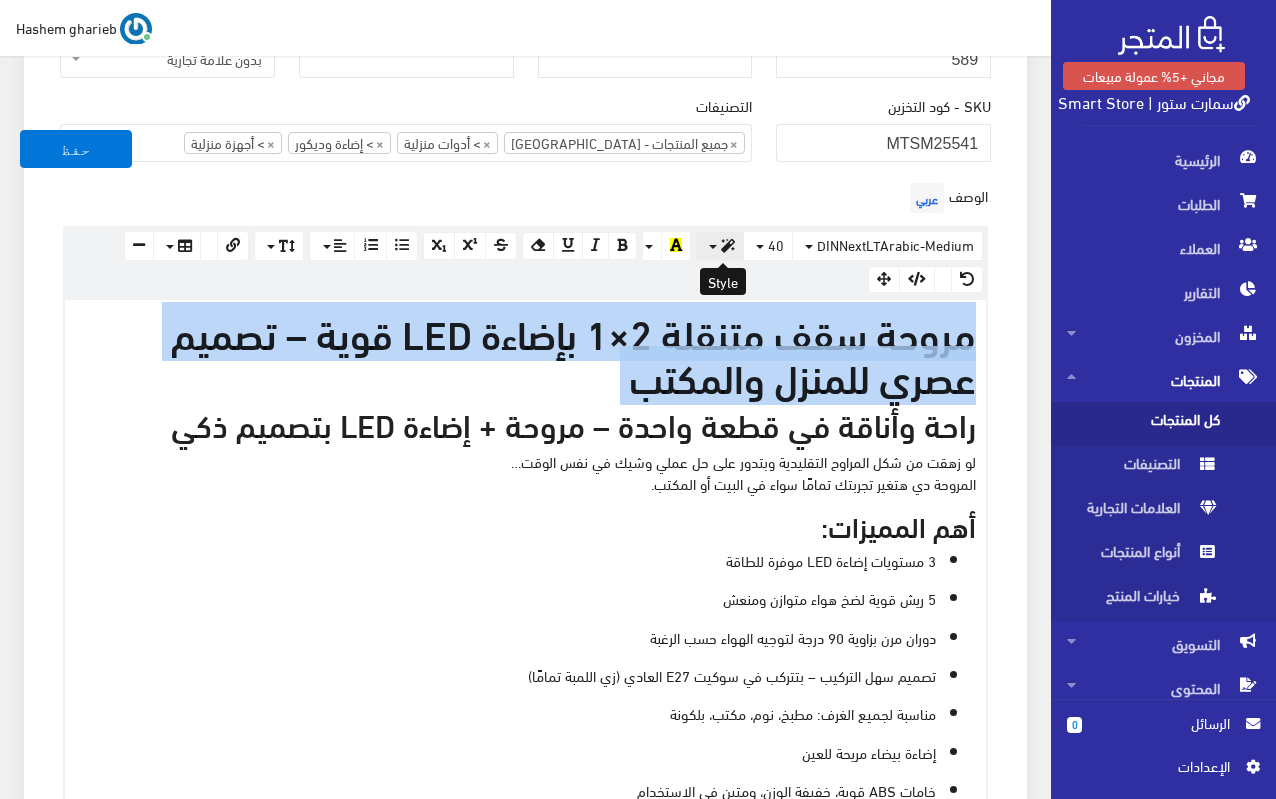 click at bounding box center [720, 246] 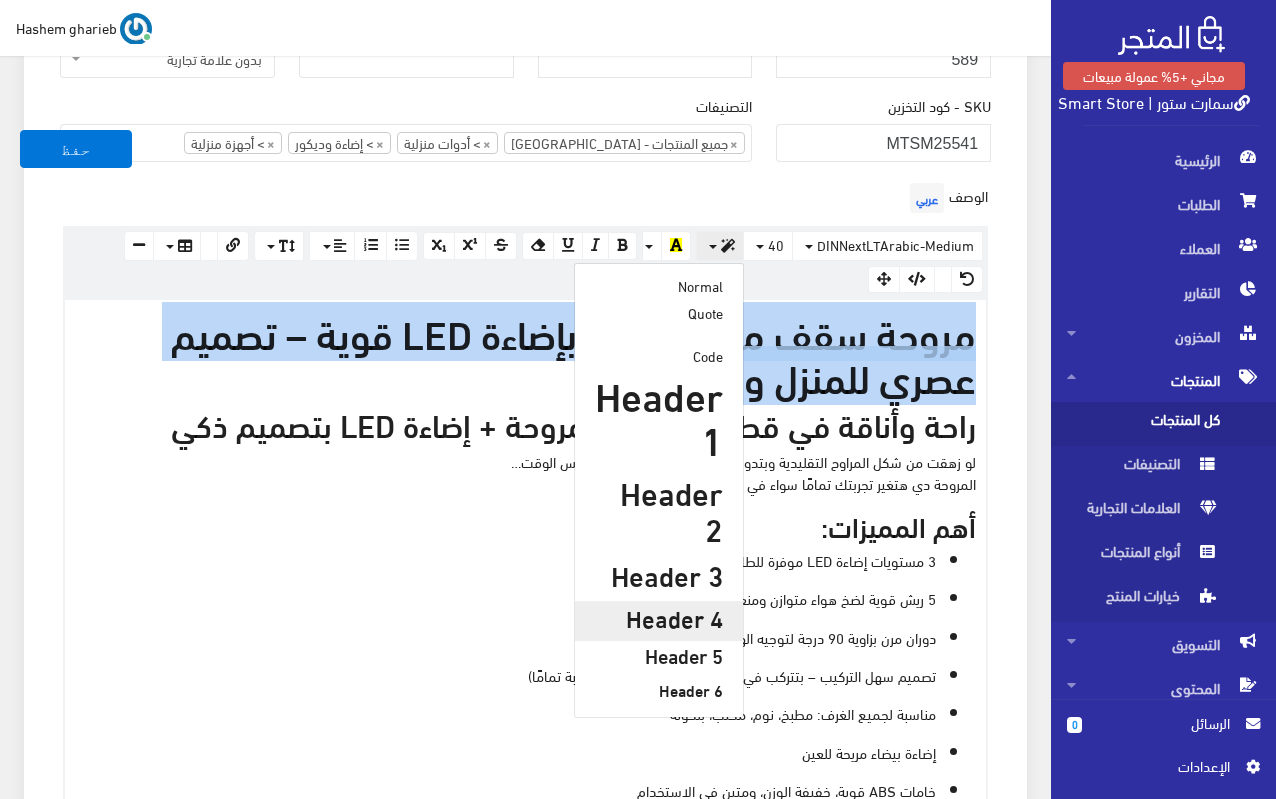 click on "Header 4" at bounding box center (659, 617) 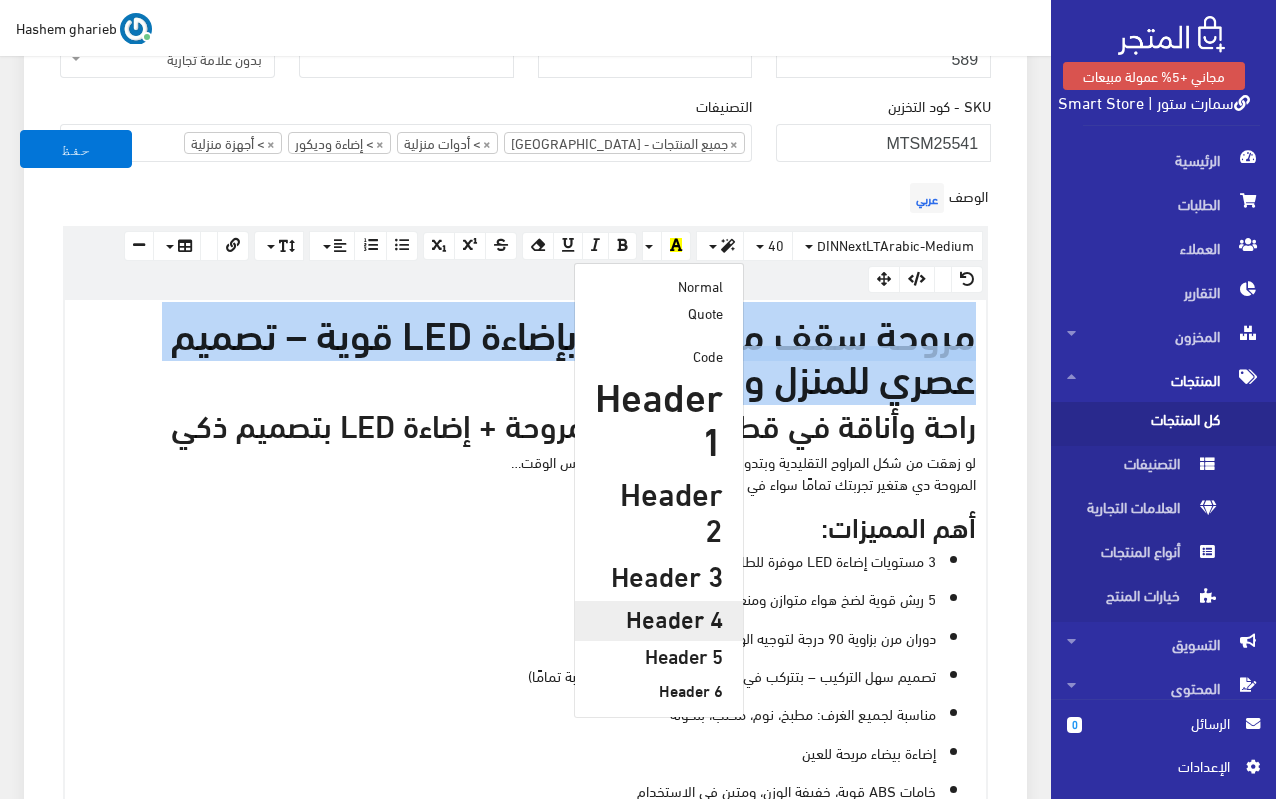 type 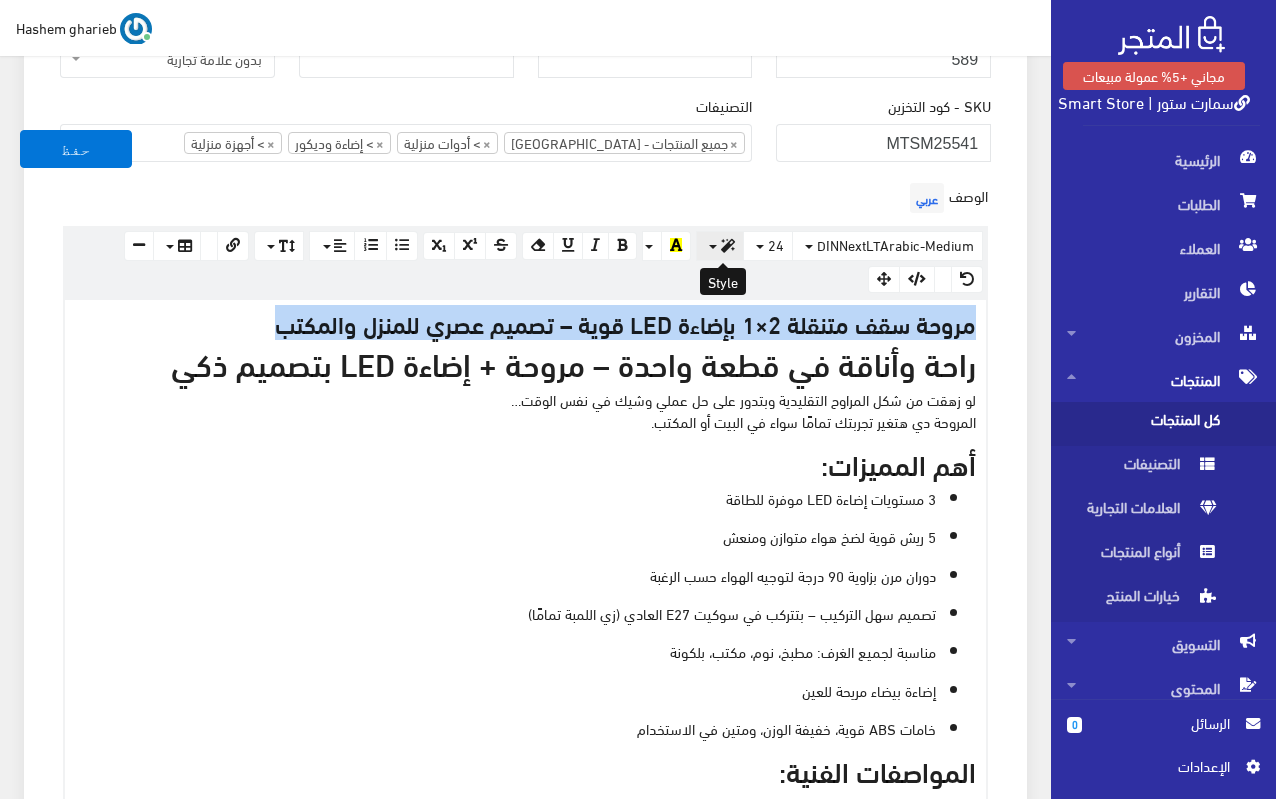 click at bounding box center (720, 246) 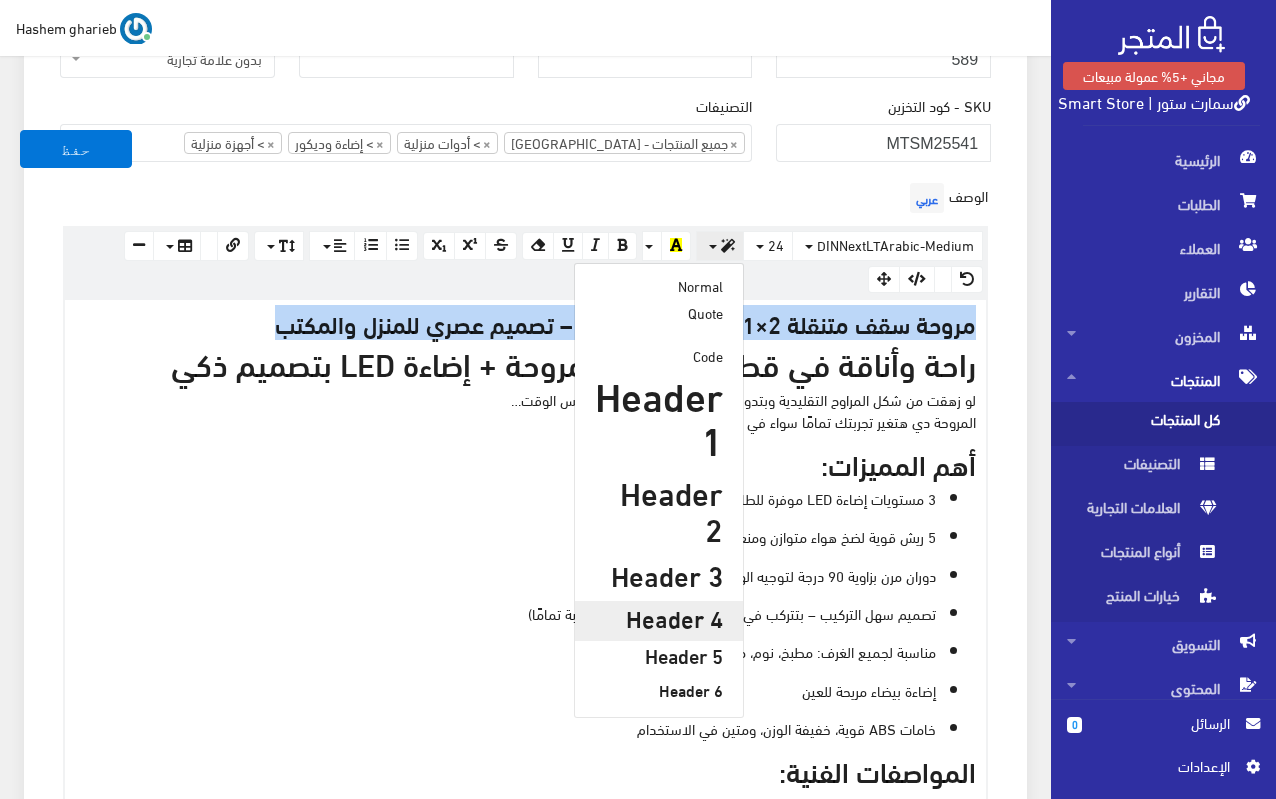 click on "Header 4" at bounding box center [659, 617] 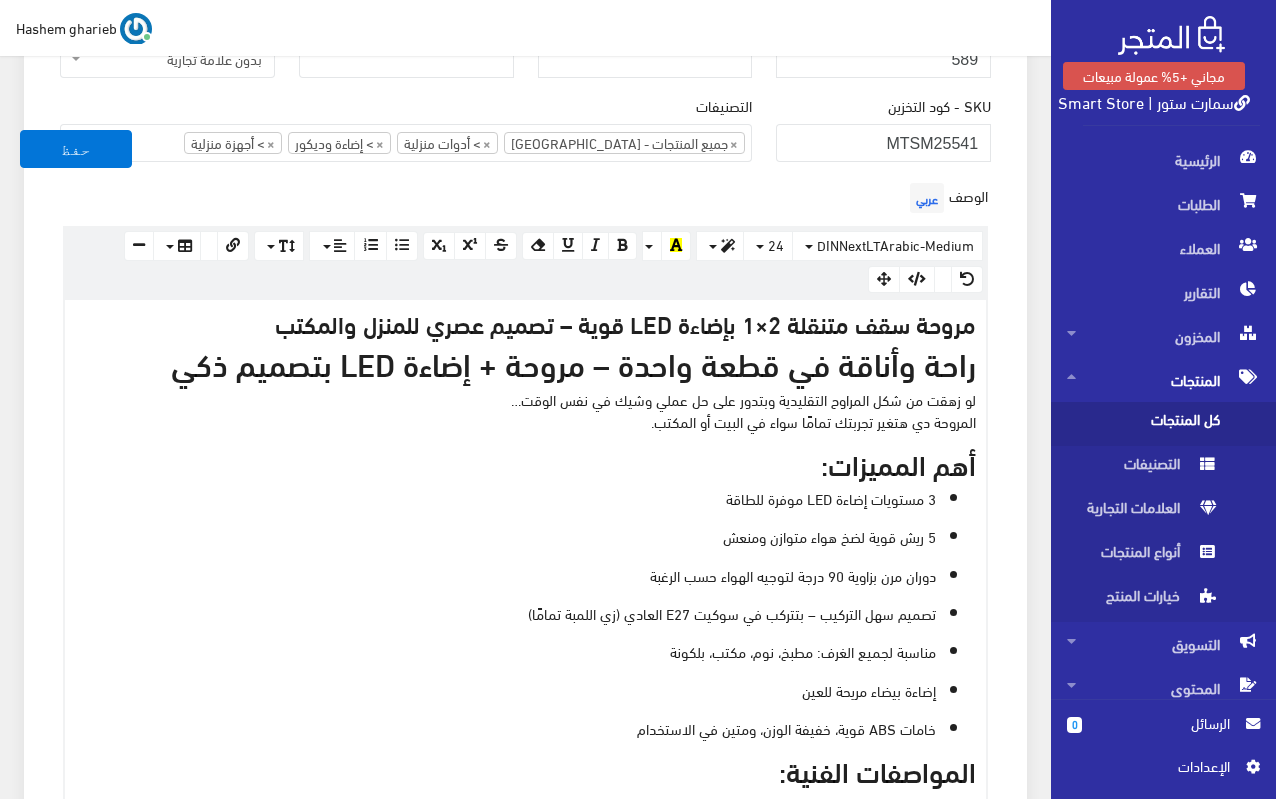 click on "راحة وأناقة في قطعة واحدة – مروحة + إضاءة LED بتصميم ذكي" at bounding box center (525, 362) 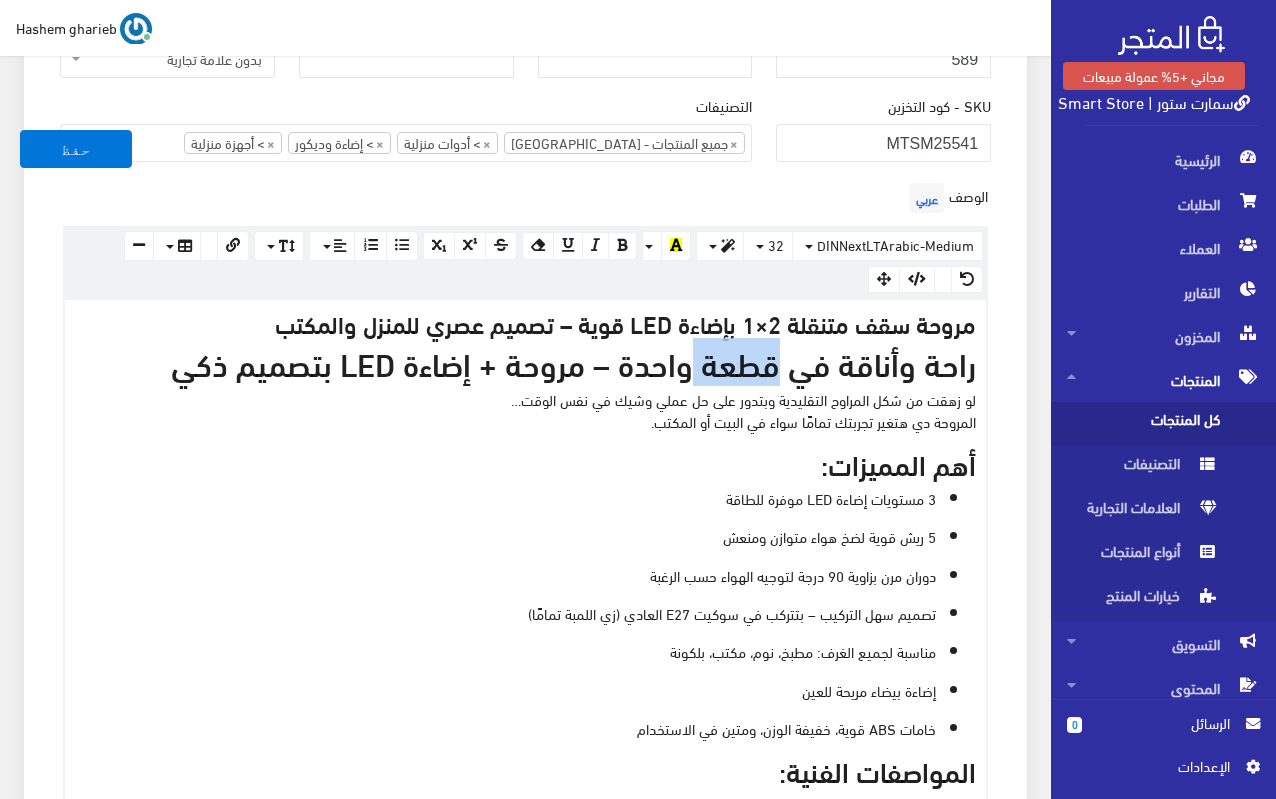 click on "راحة وأناقة في قطعة واحدة – مروحة + إضاءة LED بتصميم ذكي" at bounding box center [525, 362] 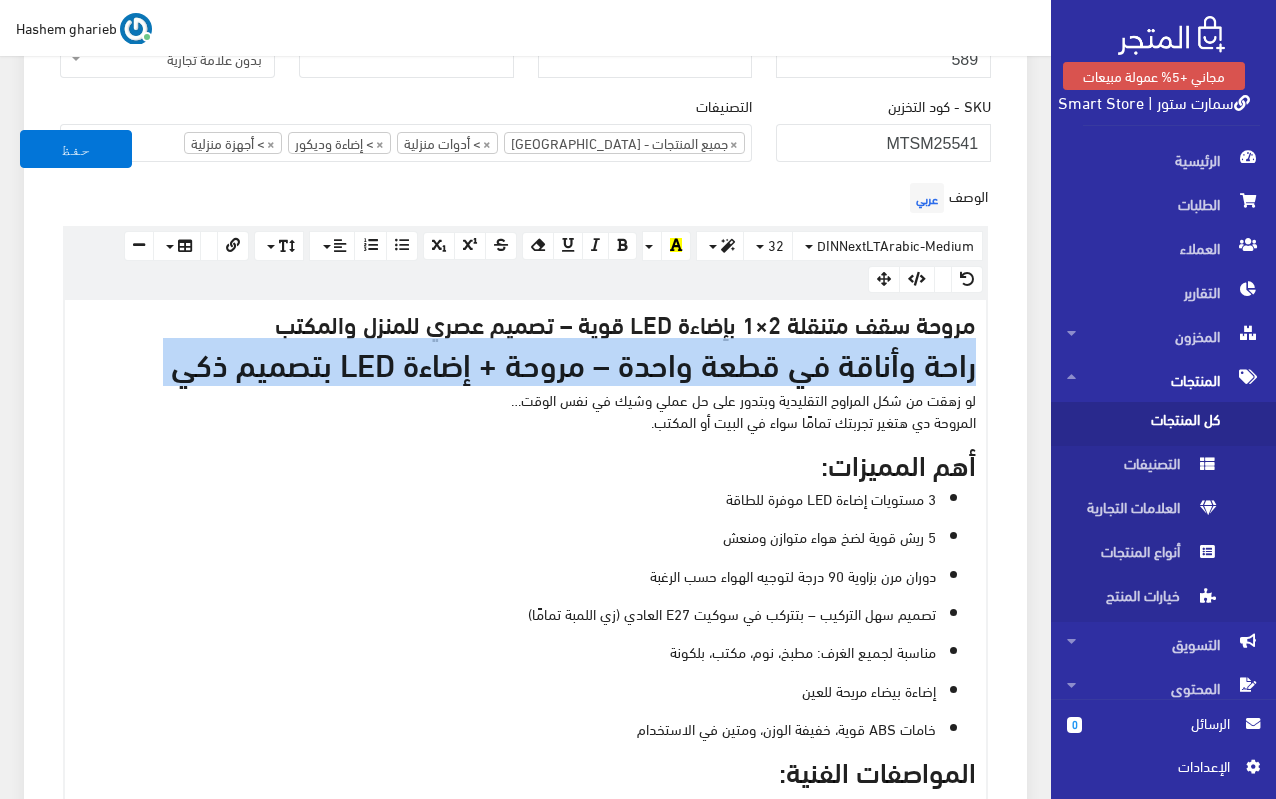 click on "راحة وأناقة في قطعة واحدة – مروحة + إضاءة LED بتصميم ذكي" at bounding box center (525, 362) 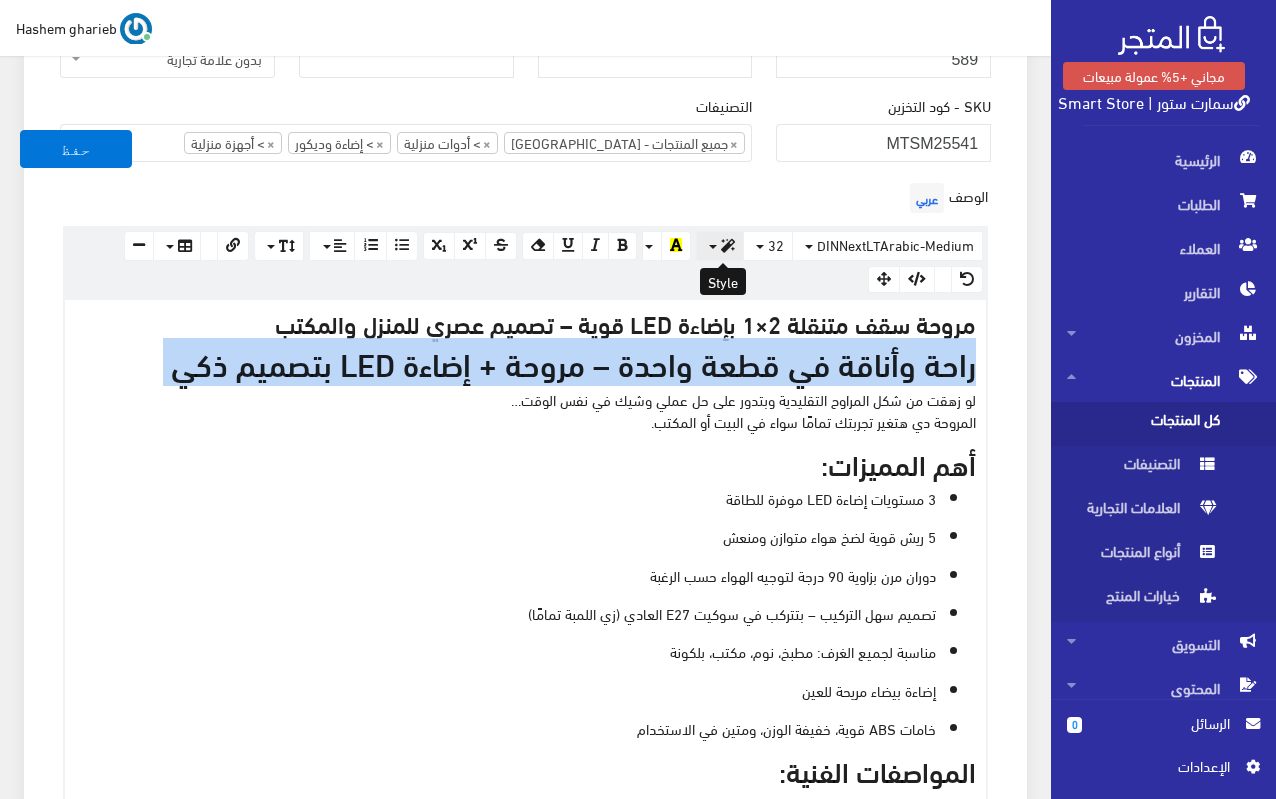 click at bounding box center [720, 246] 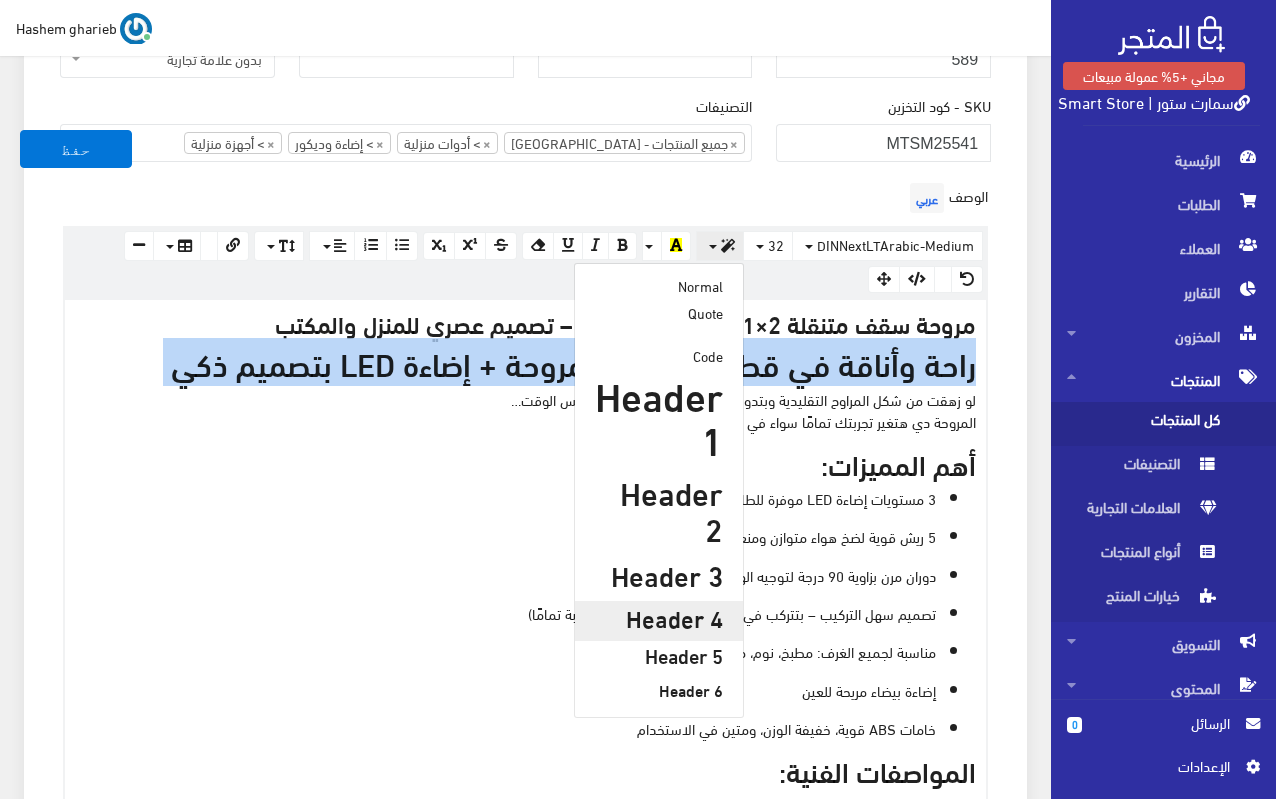 click on "Header 4" at bounding box center (659, 617) 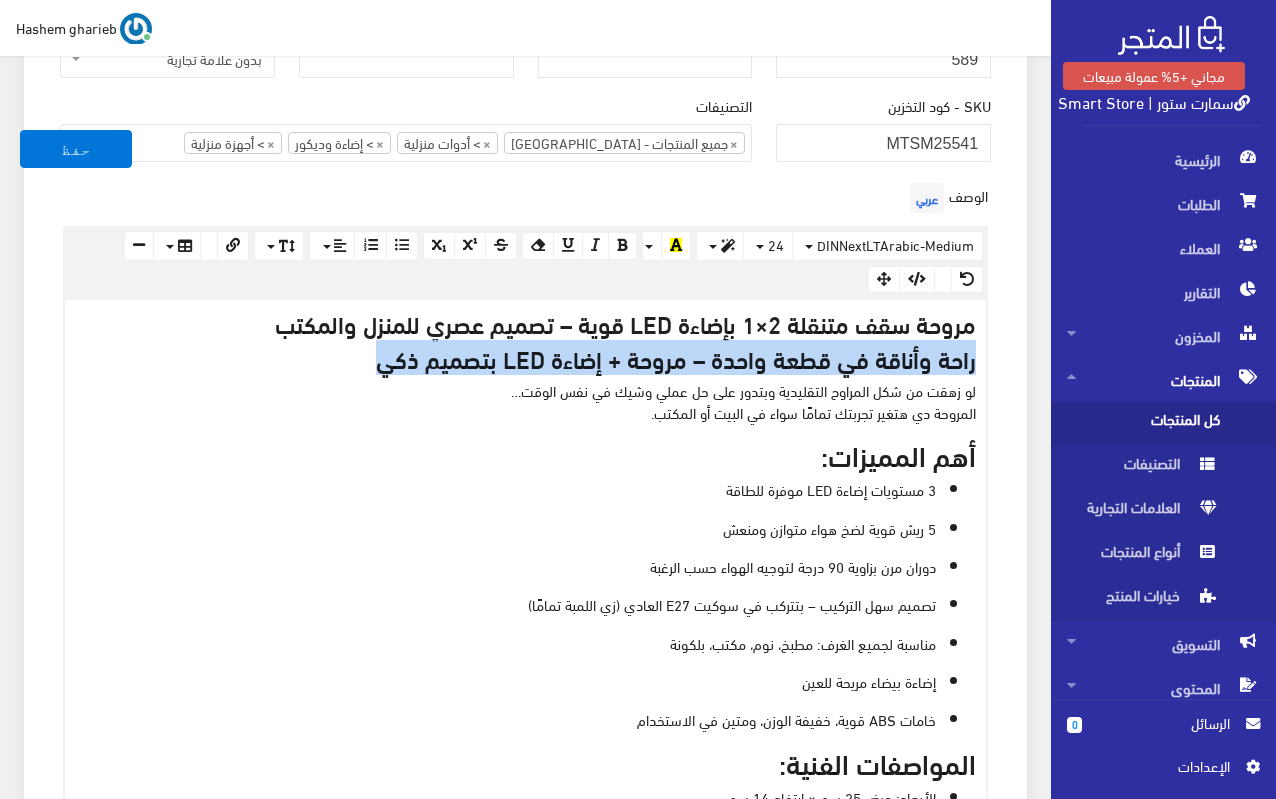 click on "راحة وأناقة في قطعة واحدة – مروحة + إضاءة LED بتصميم ذكي" at bounding box center (525, 358) 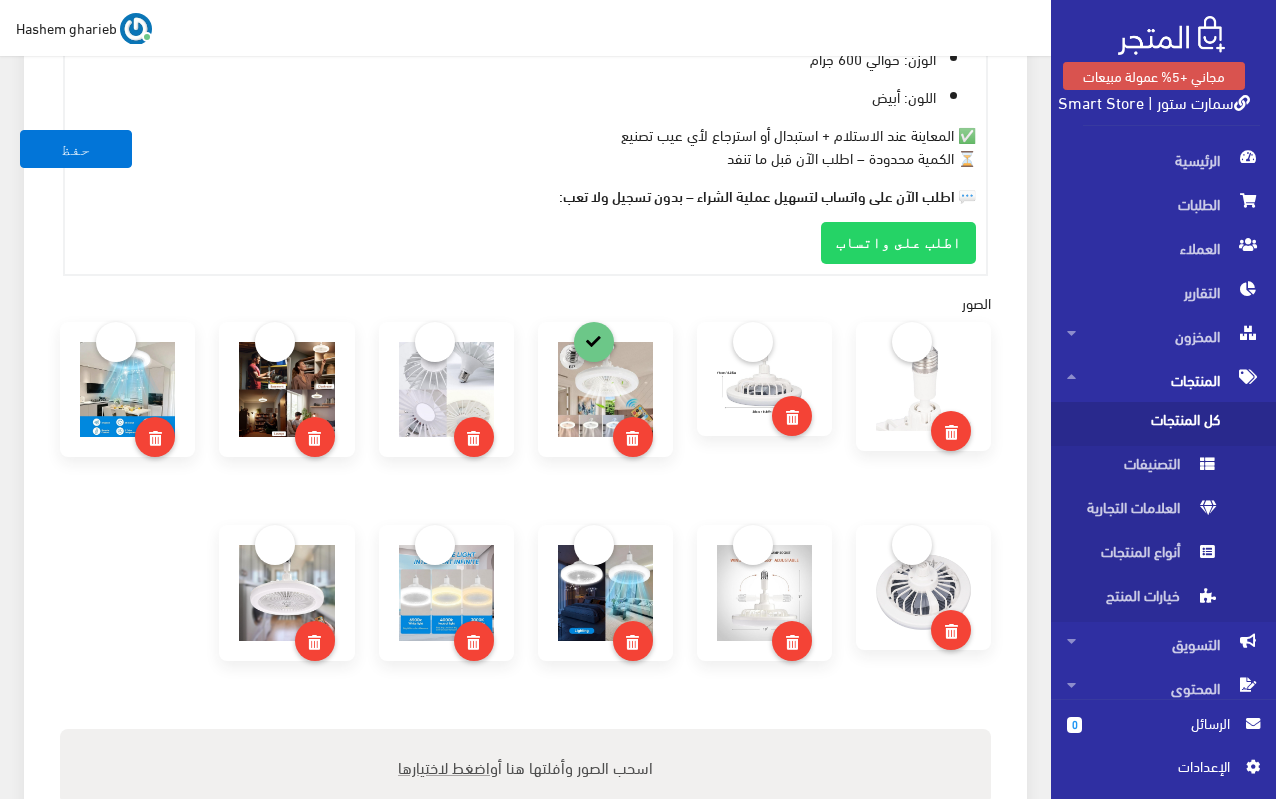 scroll, scrollTop: 1500, scrollLeft: 0, axis: vertical 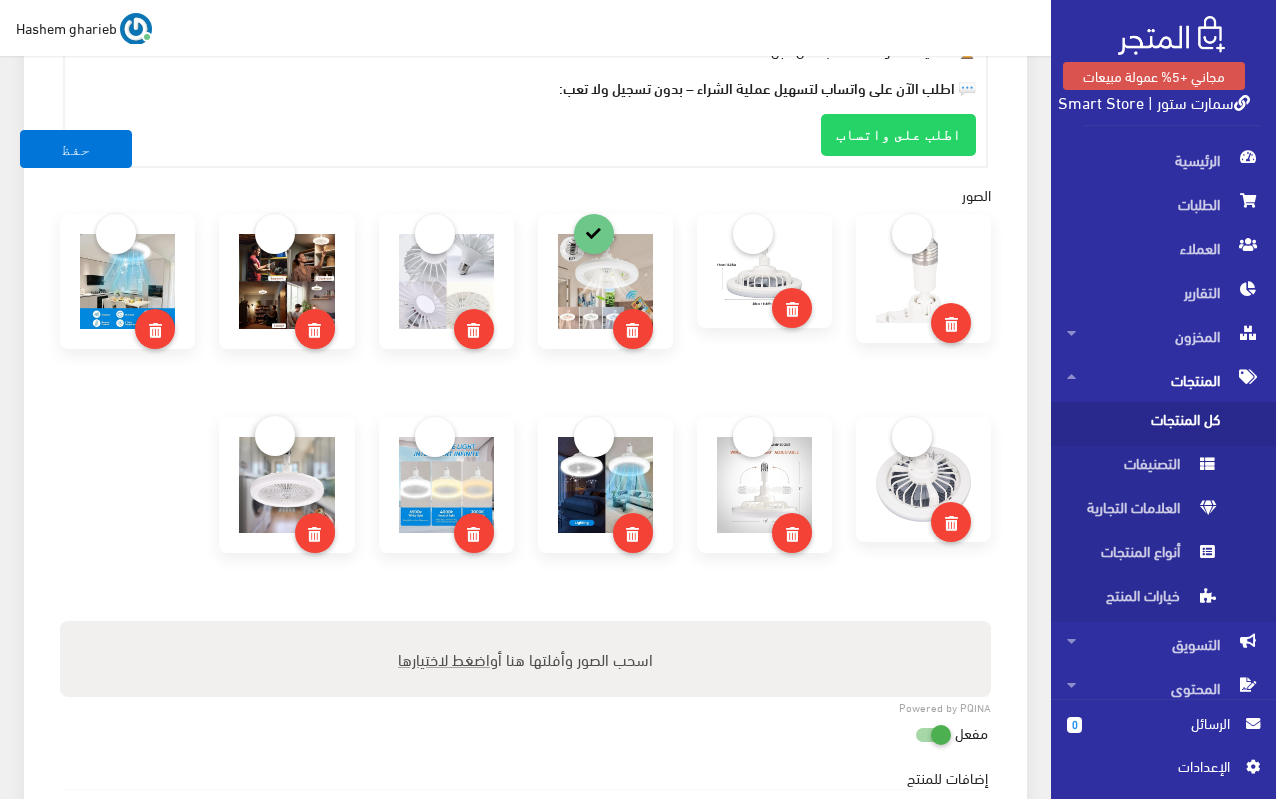 click at bounding box center [275, 436] 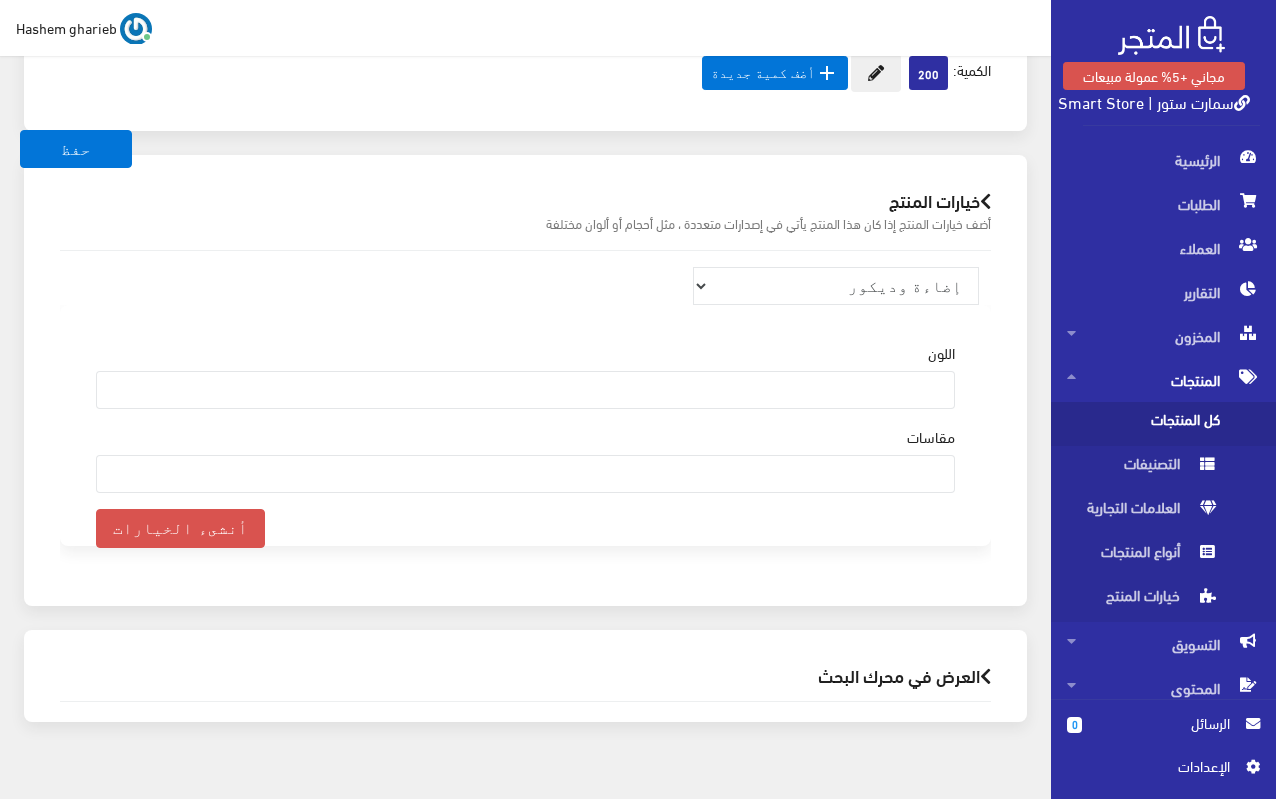 scroll, scrollTop: 2500, scrollLeft: 0, axis: vertical 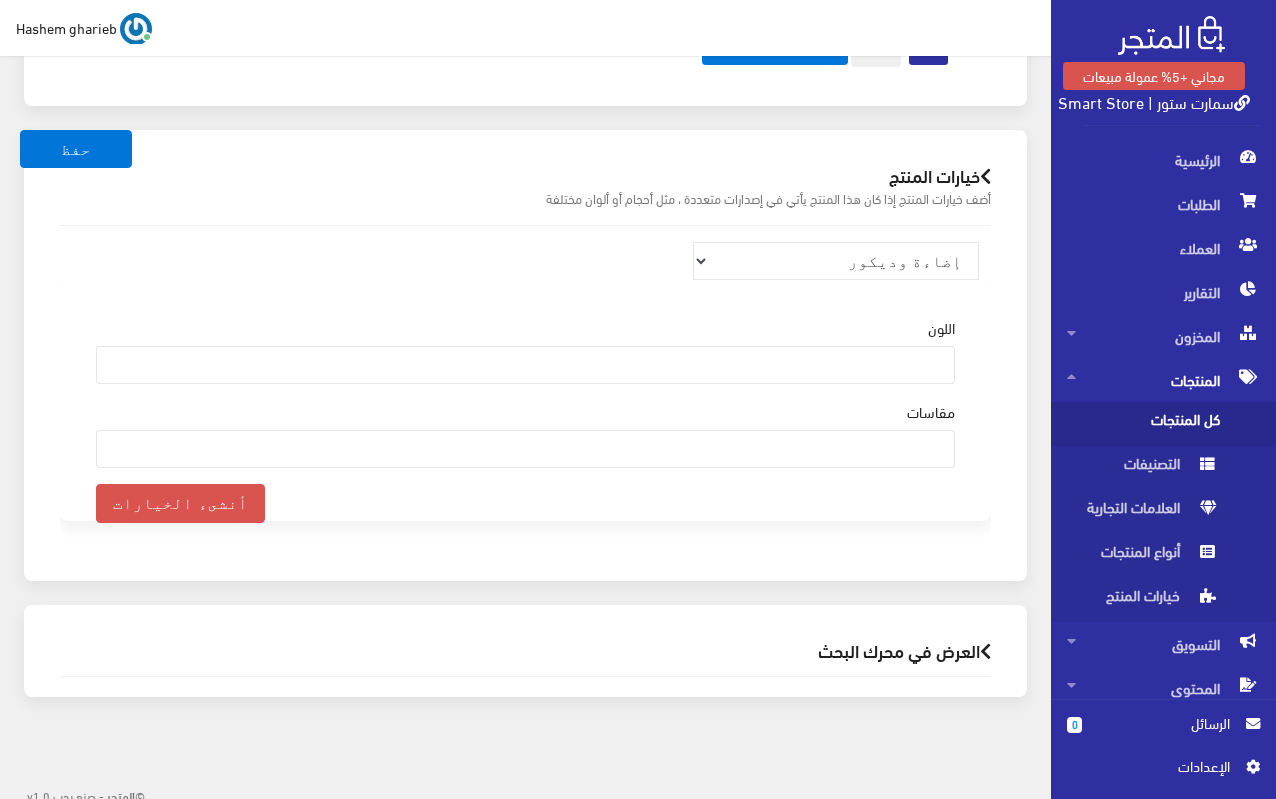 click on "العرض في محرك البحث" at bounding box center [525, 650] 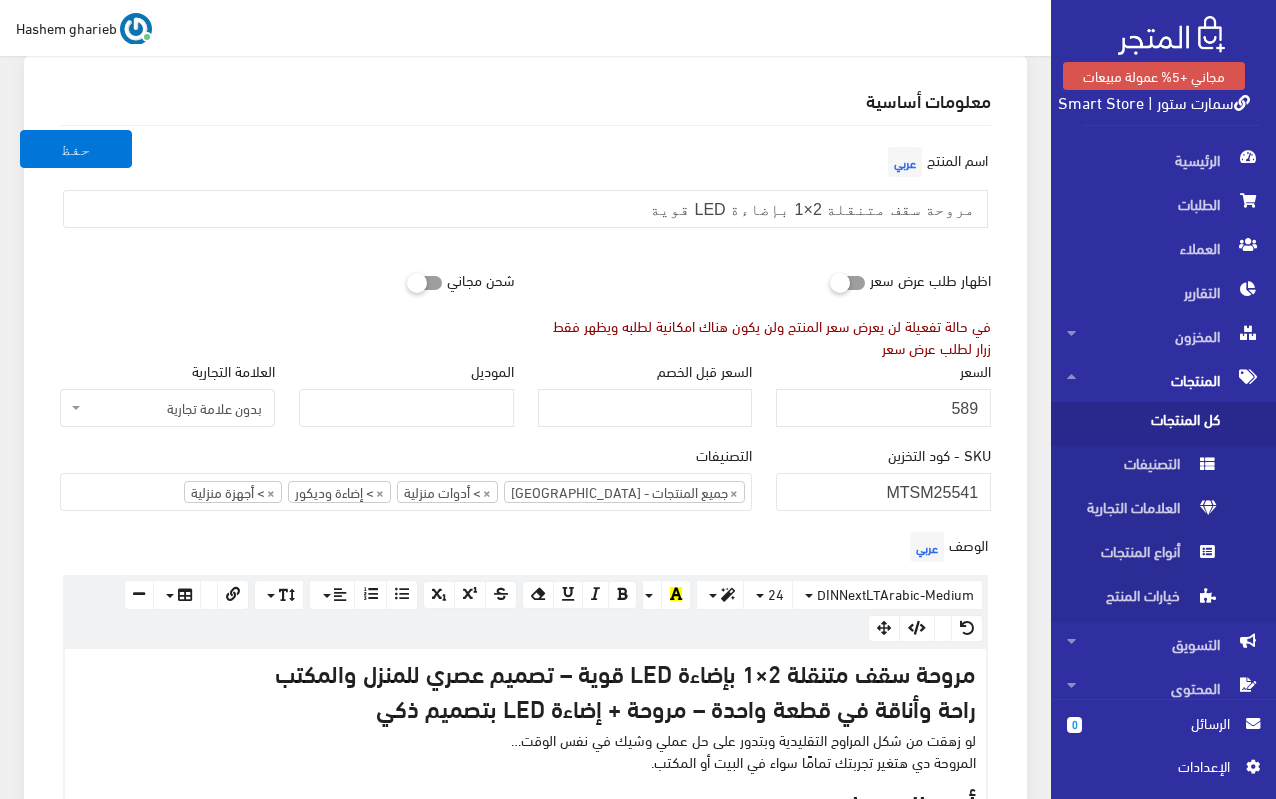 scroll, scrollTop: 0, scrollLeft: 0, axis: both 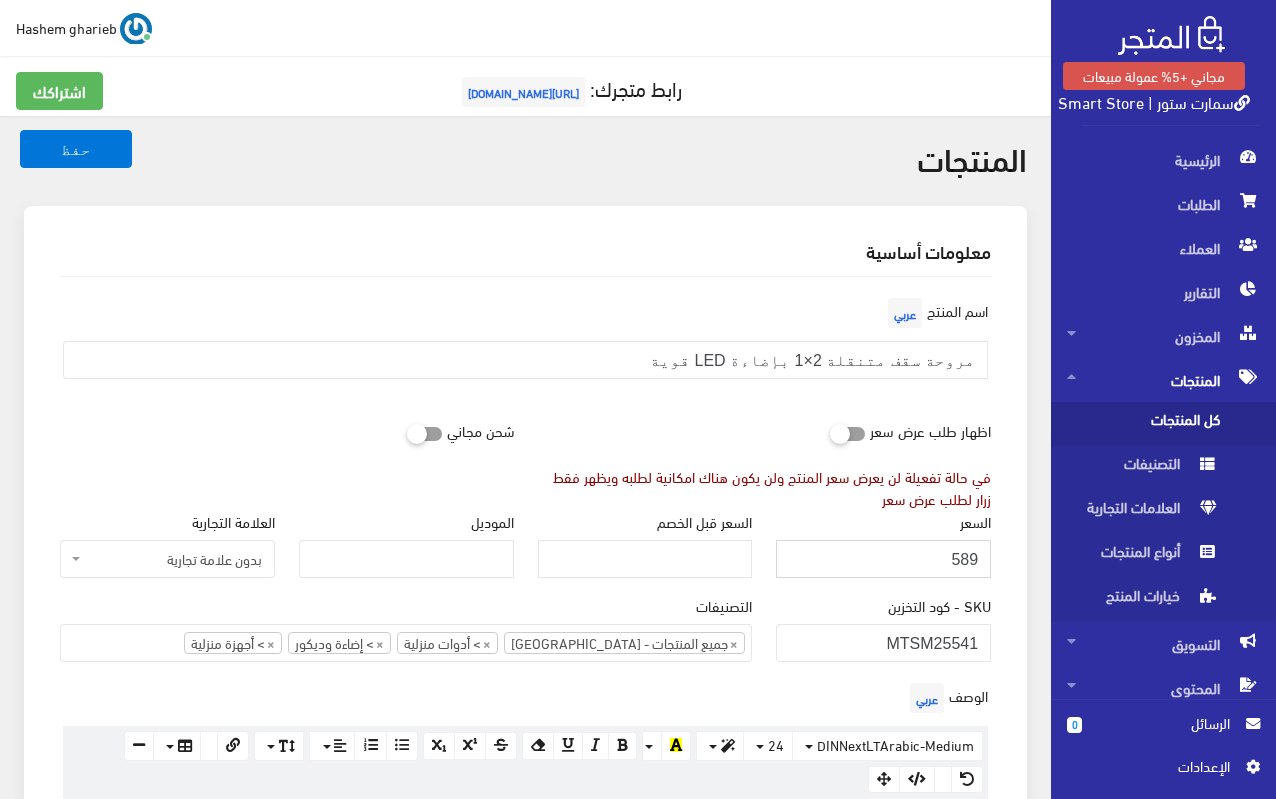 drag, startPoint x: 925, startPoint y: 550, endPoint x: 1004, endPoint y: 551, distance: 79.00633 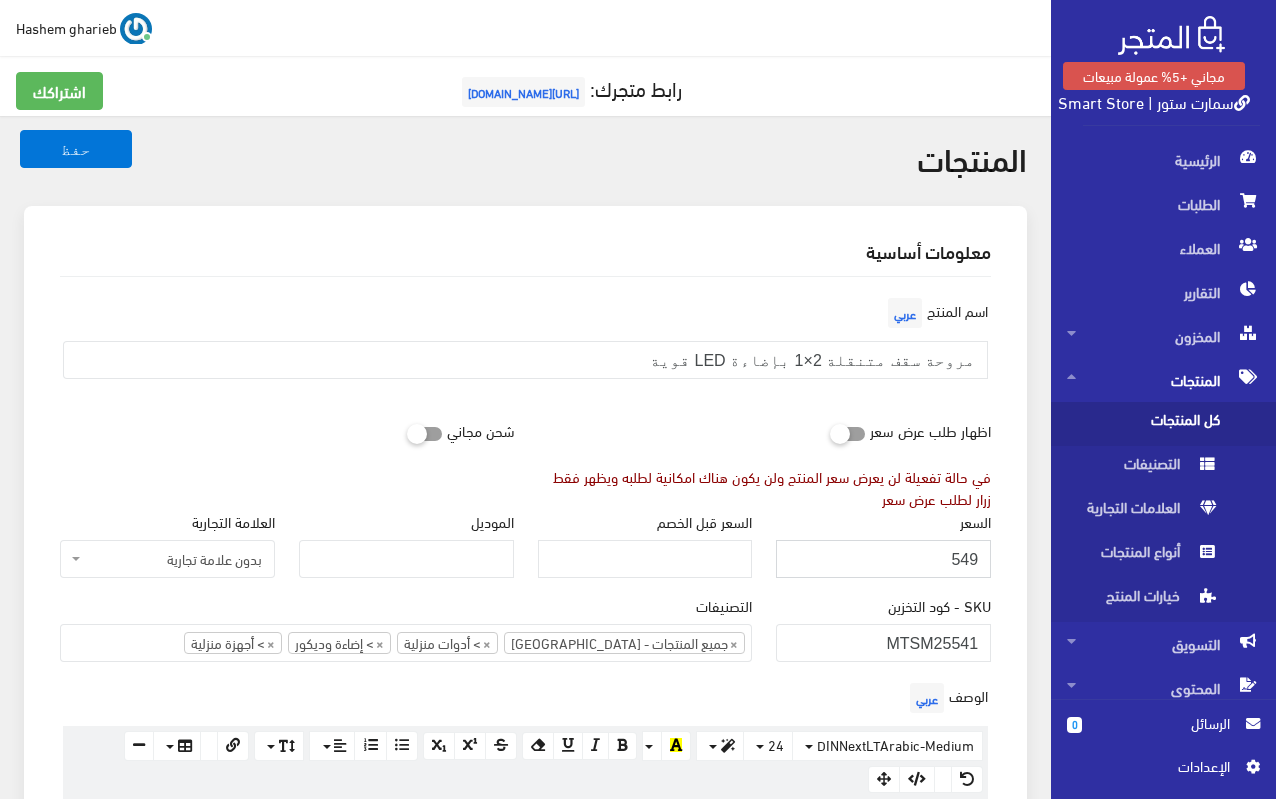 type on "549" 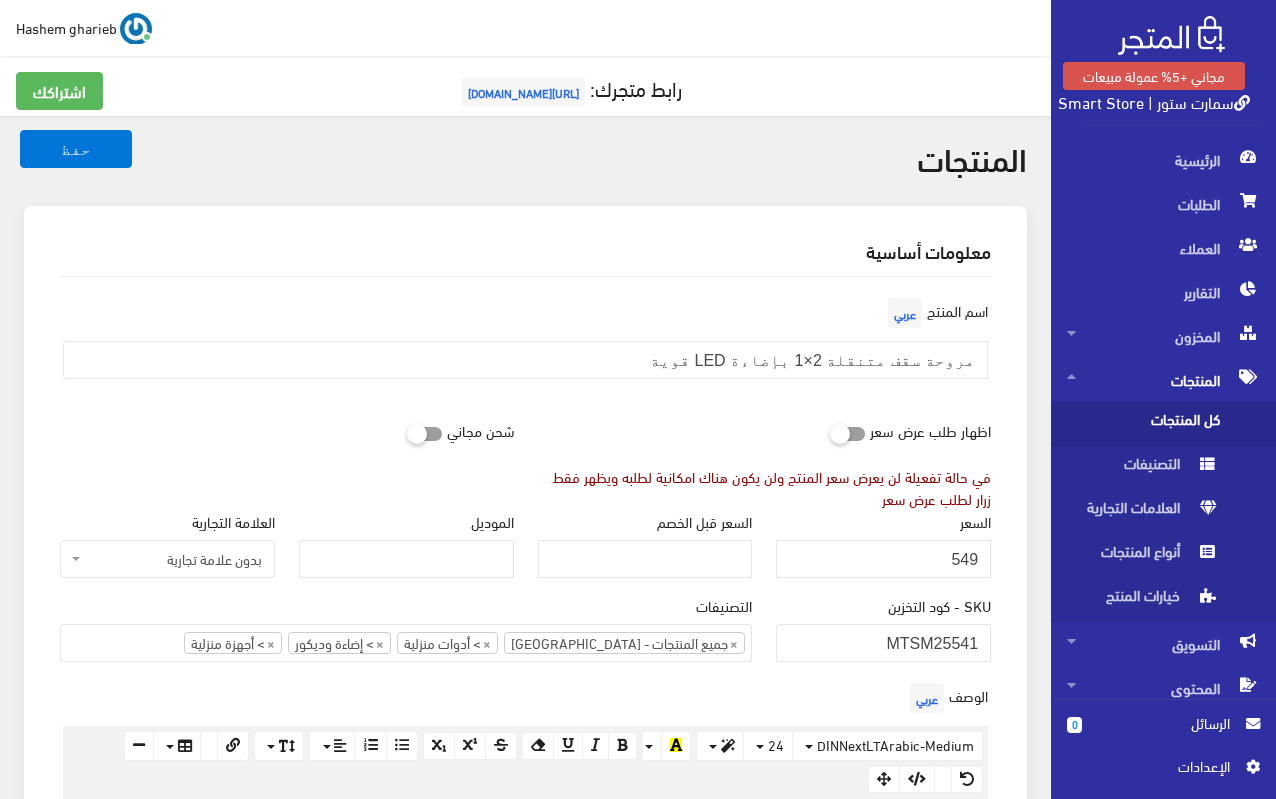 click at bounding box center (407, 433) 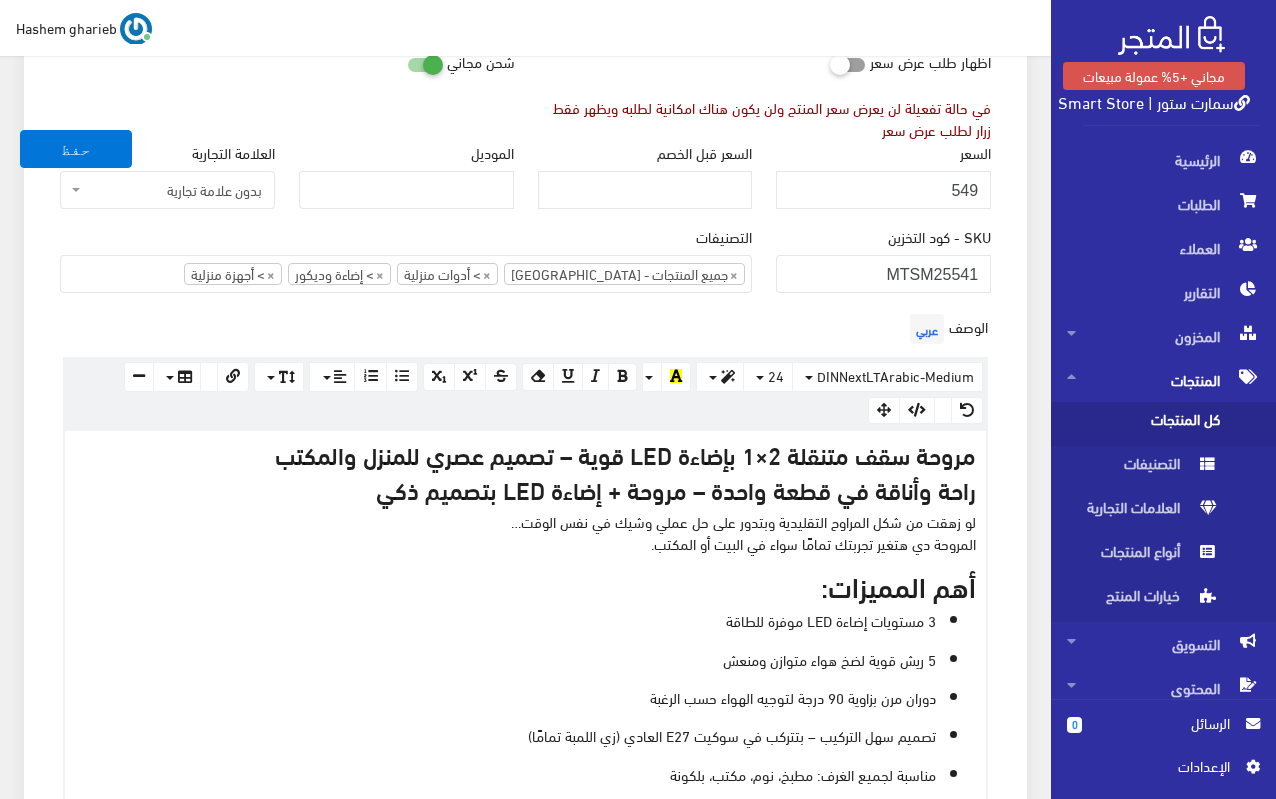 scroll, scrollTop: 400, scrollLeft: 0, axis: vertical 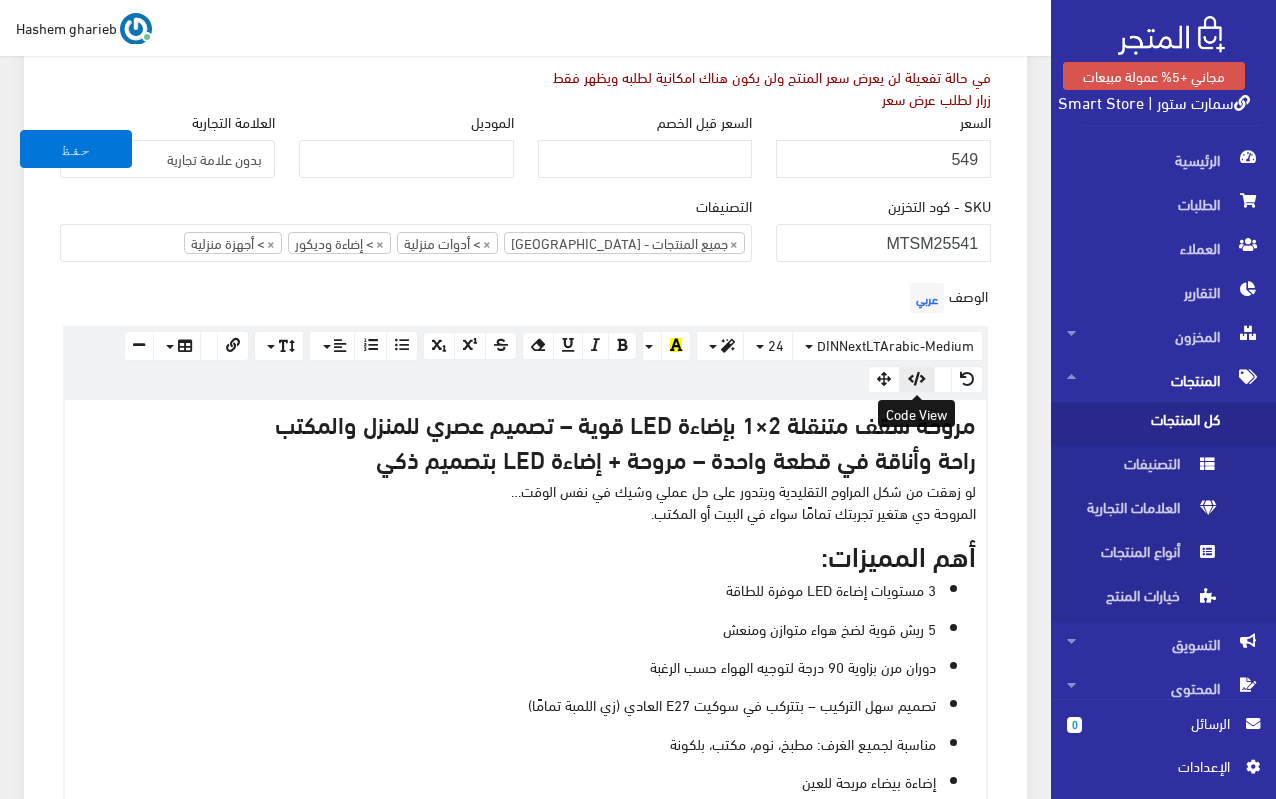 click at bounding box center [917, 379] 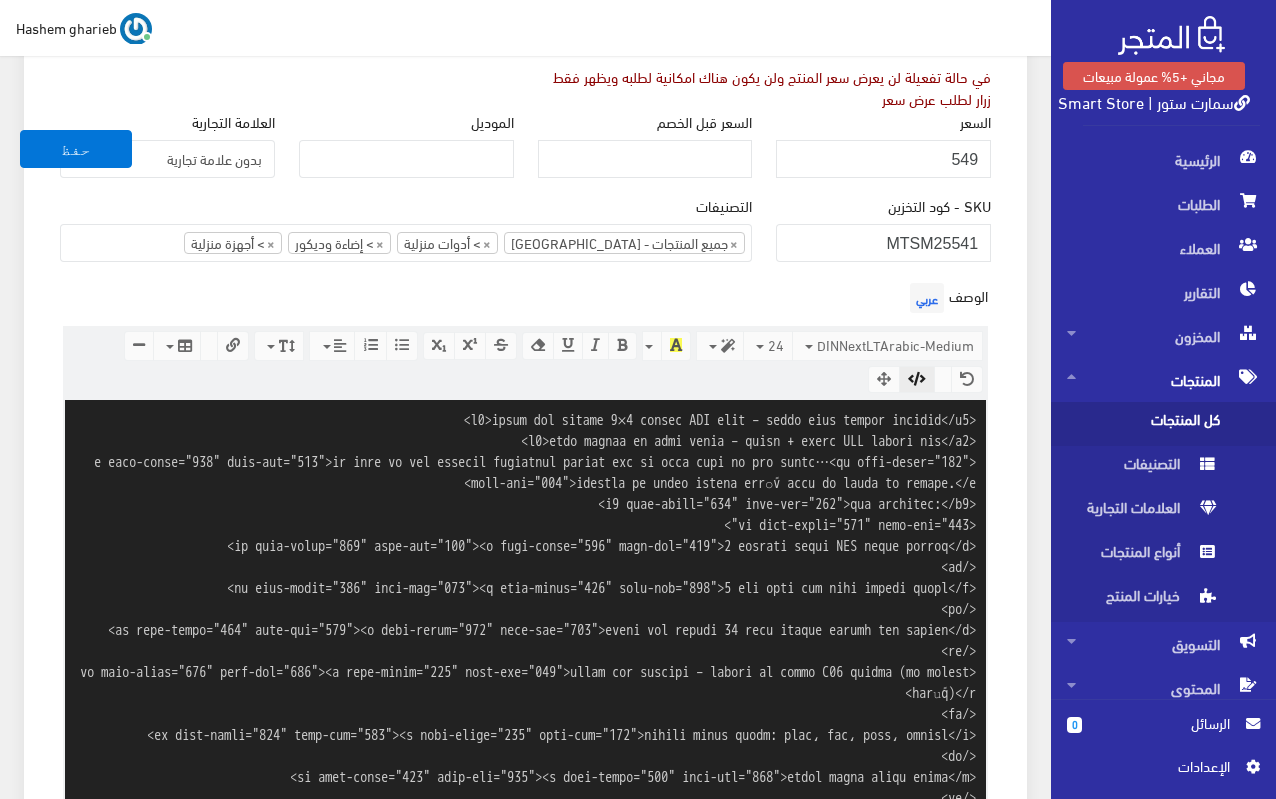 scroll, scrollTop: 1245, scrollLeft: 0, axis: vertical 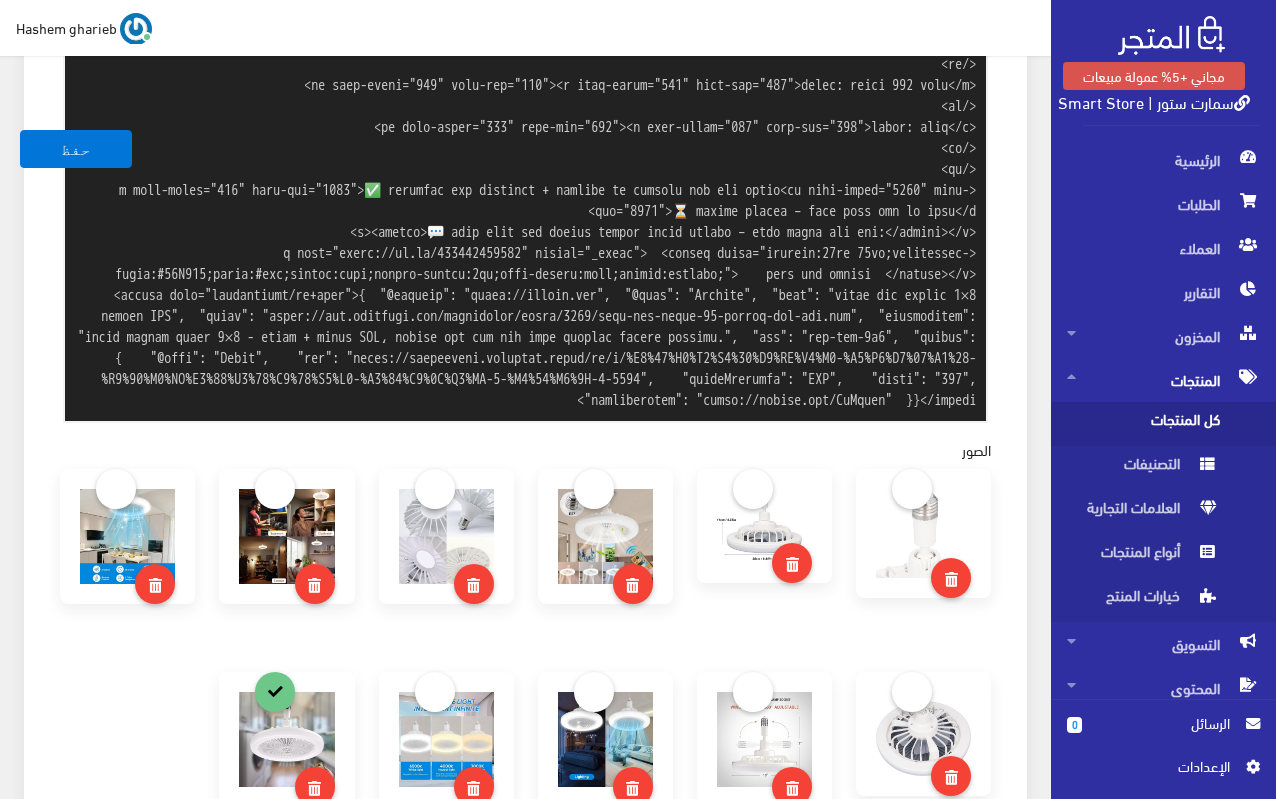 click at bounding box center [525, -12] 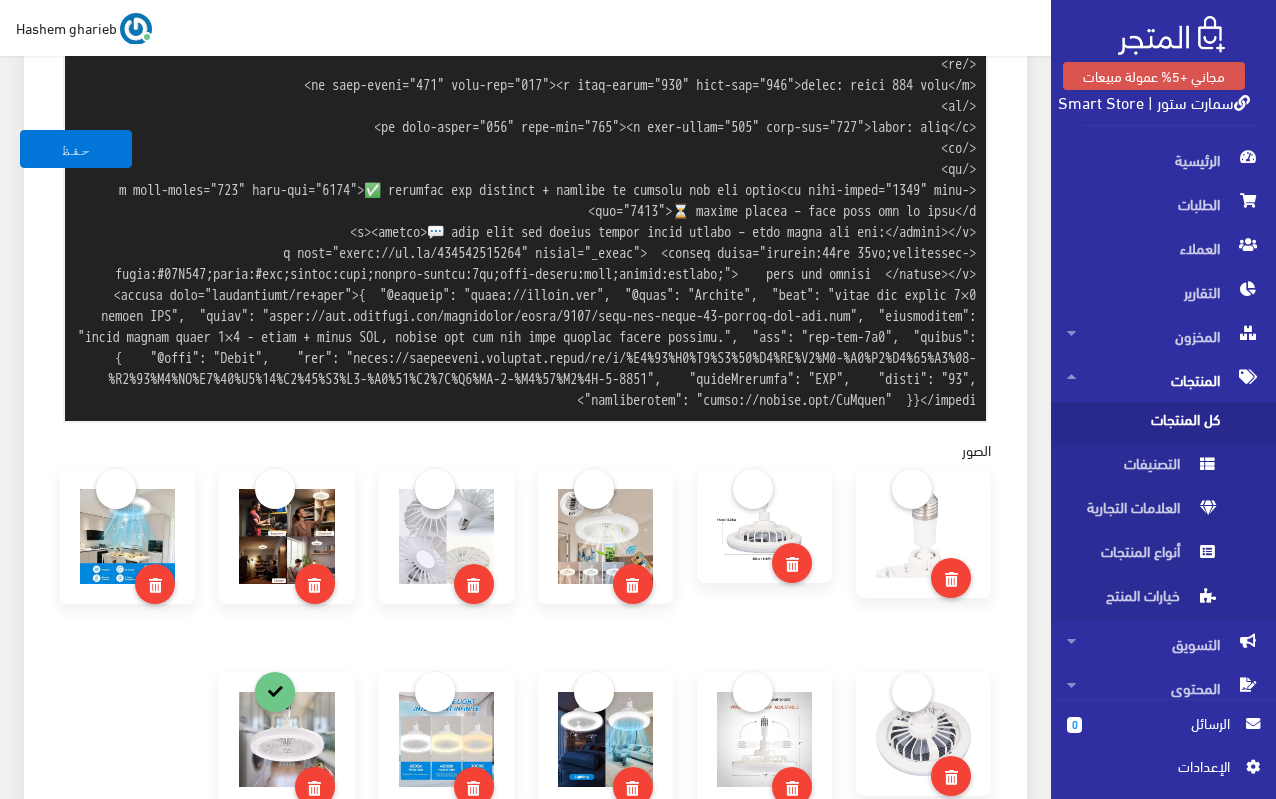 type on "<h4>مروحة سقف متنقلة 2×1 بإضاءة LED قوية – تصميم عصري للمنزل والمكتب</h4>
<h4>راحة وأناقة في قطعة واحدة – مروحة + إضاءة LED بتصميم ذكي</h4>
<p data-start="323" data-end="451">لو زهقت من شكل المراوح التقليدية وبتدور على حل عملي وشيك في نفس الوقت…<br data-start="393" data-end="396">المروحة دي هتغير تجربتك تمامًا سواء في البيت أو المكتب.</p>
<h3 data-start="453" data-end="470">أهم المميزات:</h3>
<ul data-start="471" data-end="794">
<li data-start="471" data-end="507"><p data-start="473" data-end="507">3 مستويات إضاءة LED موفرة للطاقة</p>
</li>
<li data-start="508" data-end="544"><p data-start="510" data-end="544">5 ريش قوية لضخ هواء متوازن ومنعش</p>
</li>
<li data-start="545" data-end="598"><p data-start="547" data-end="598">دوران مرن بزاوية 90 درجة لتوجيه الهواء حسب الرغبة</p>
</li>
<li data-start="599" data-end="668"><p data-start="601" data-end="668">تصميم سهل التركيب – بتتركب في سوكيت E27 العادي (زي اللمبة تمامًا)</p>
</li>
<li data-start="669" data-end="716"><p data-start="671" data-end="716">مناسبة لجمي..." 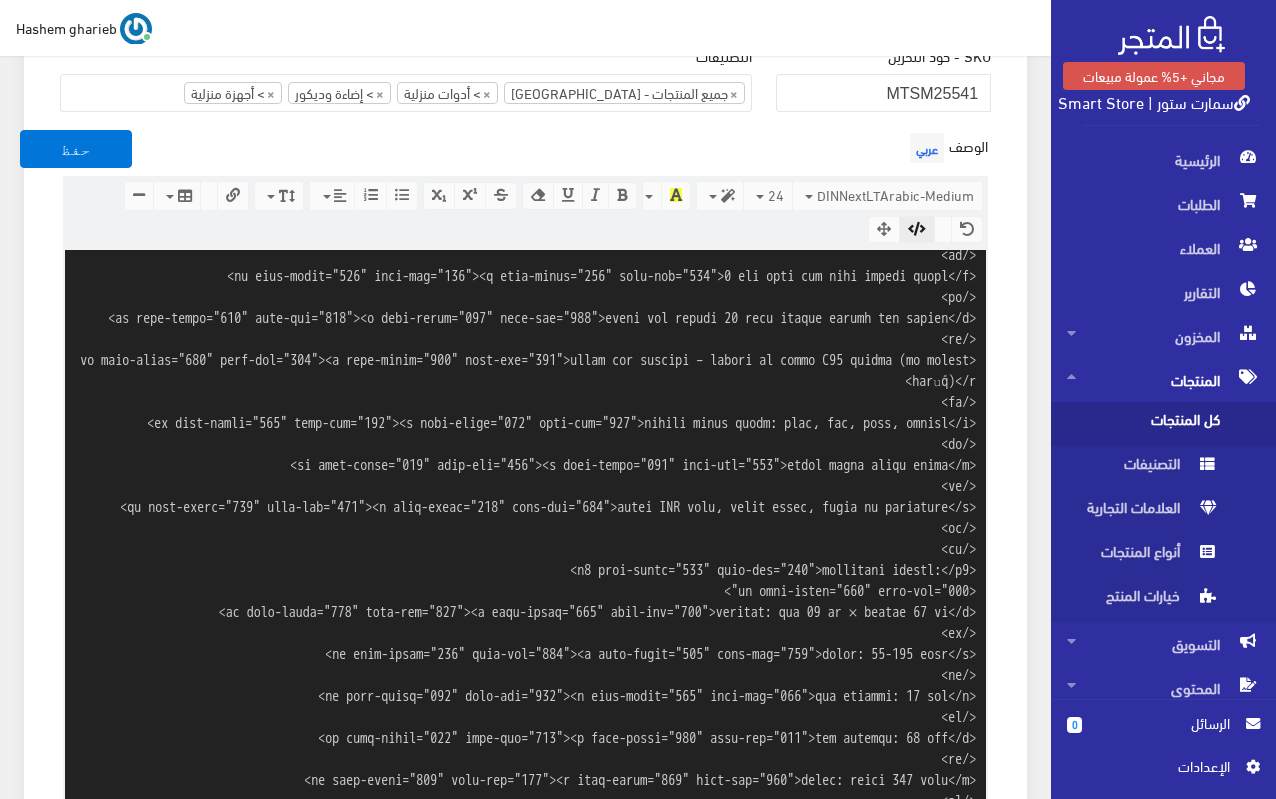 scroll, scrollTop: 445, scrollLeft: 0, axis: vertical 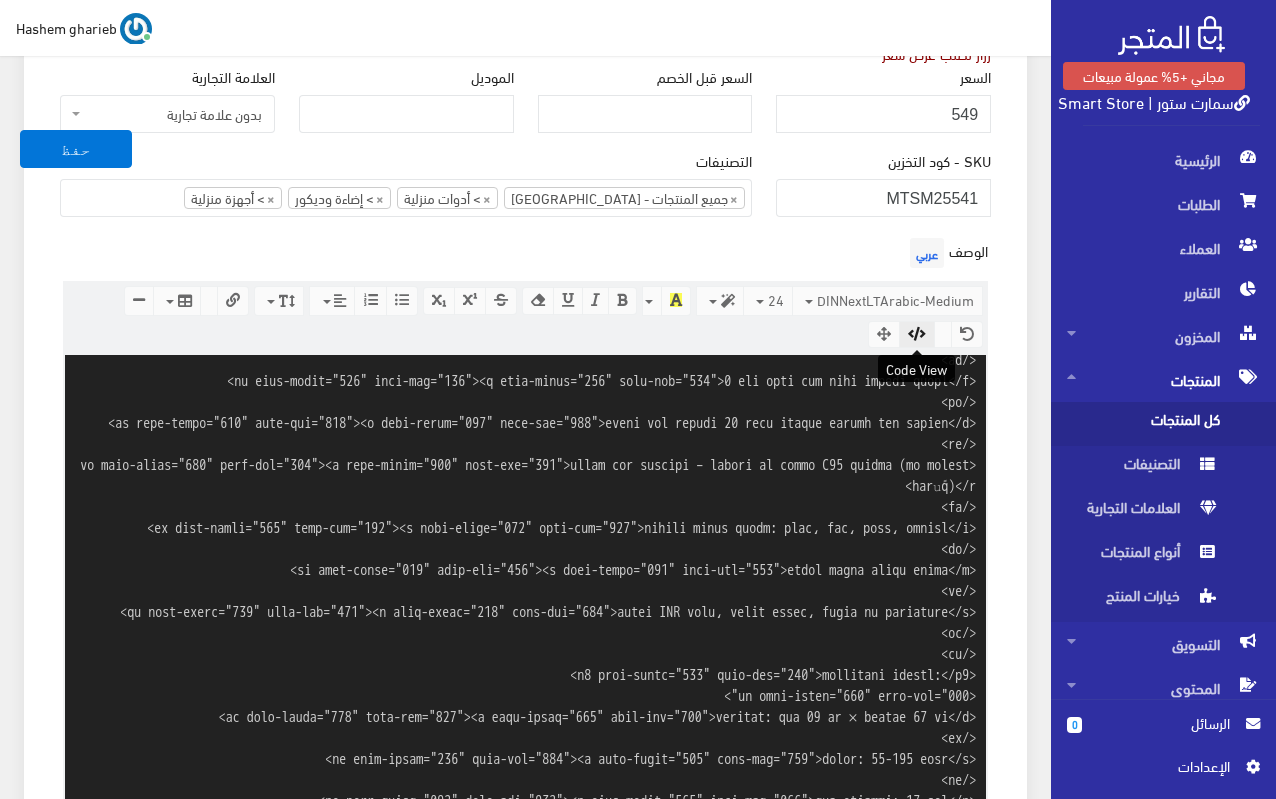click at bounding box center (917, 334) 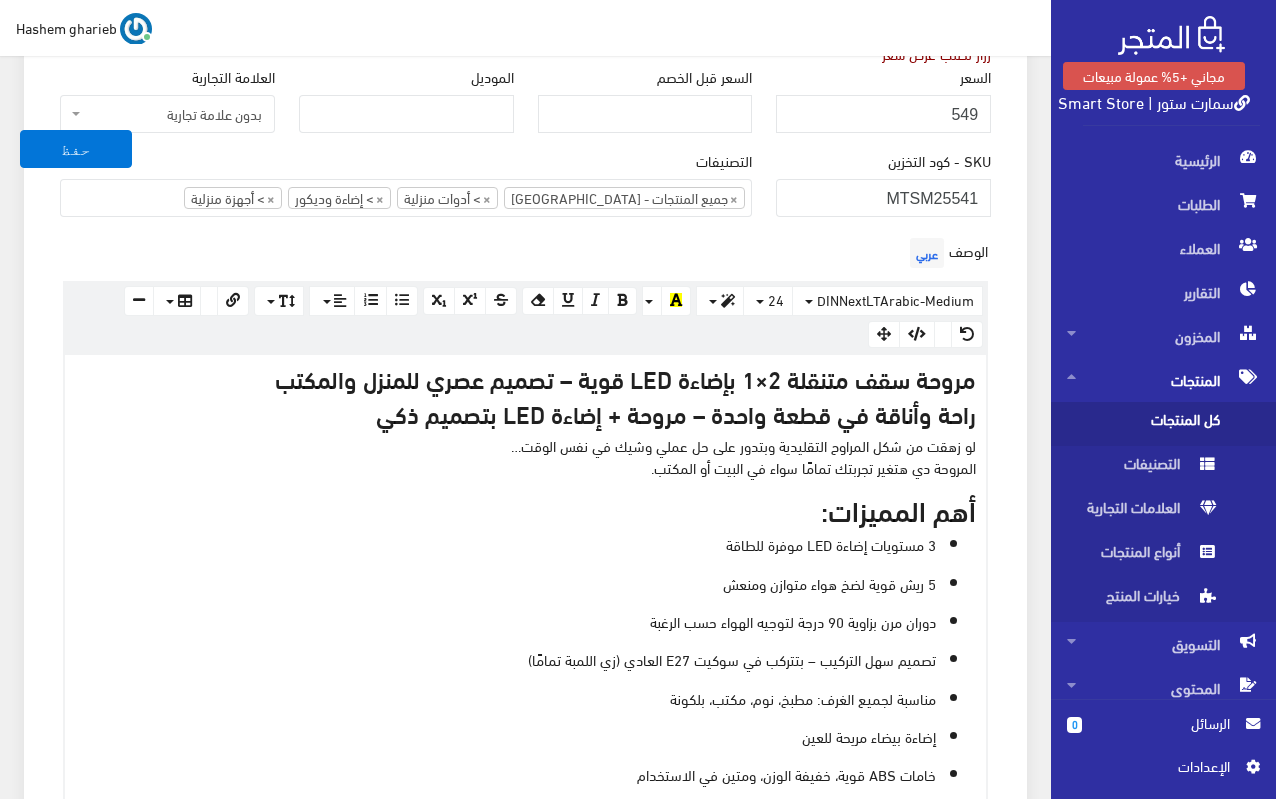 click on "معلومات أساسية
اسم المنتج  عربي
مروحة سقف متنقلة 2×1 بإضاءة LED قوية
اظهار طلب عرض سعر
في حالة تفعيلة لن يعرض سعر المنتج ولن يكون هناك امكانية لطلبه ويظهر فقط زرار لطلب عرض سعر" at bounding box center [525, 961] 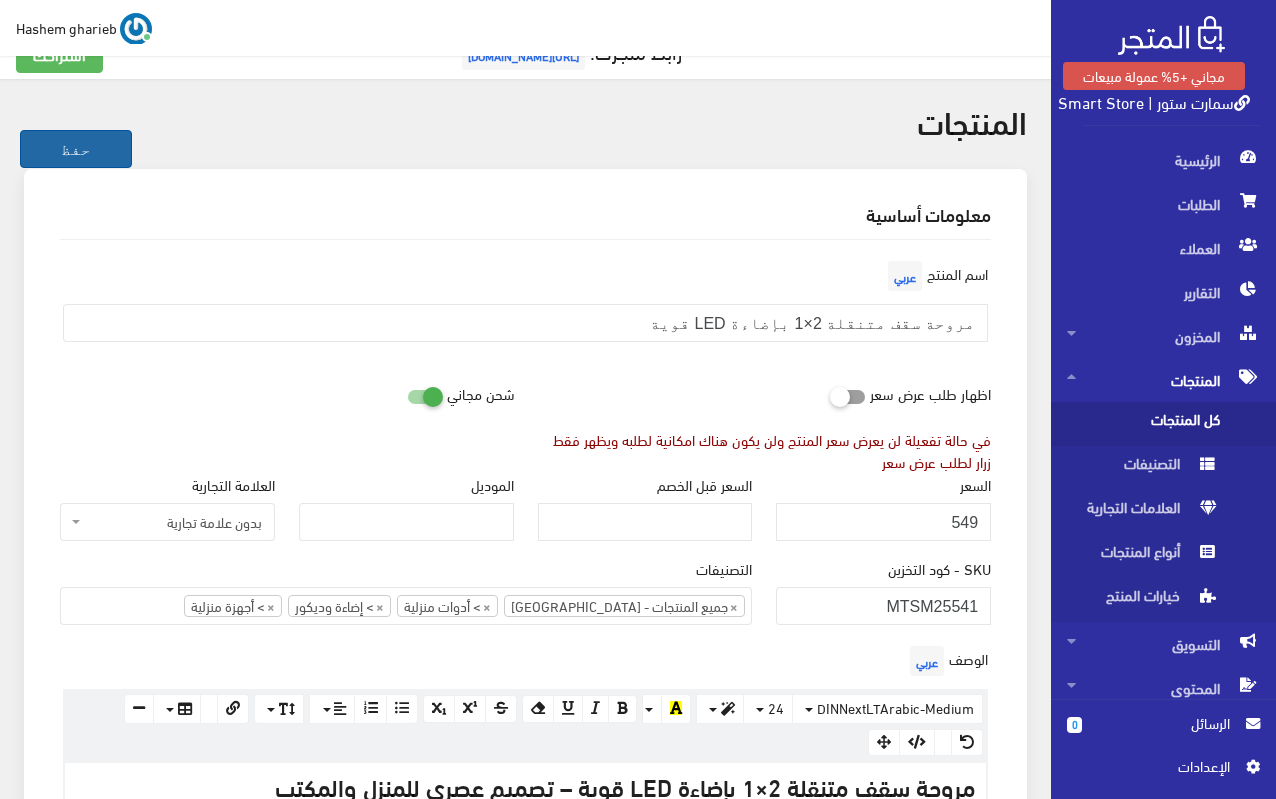 scroll, scrollTop: 0, scrollLeft: 0, axis: both 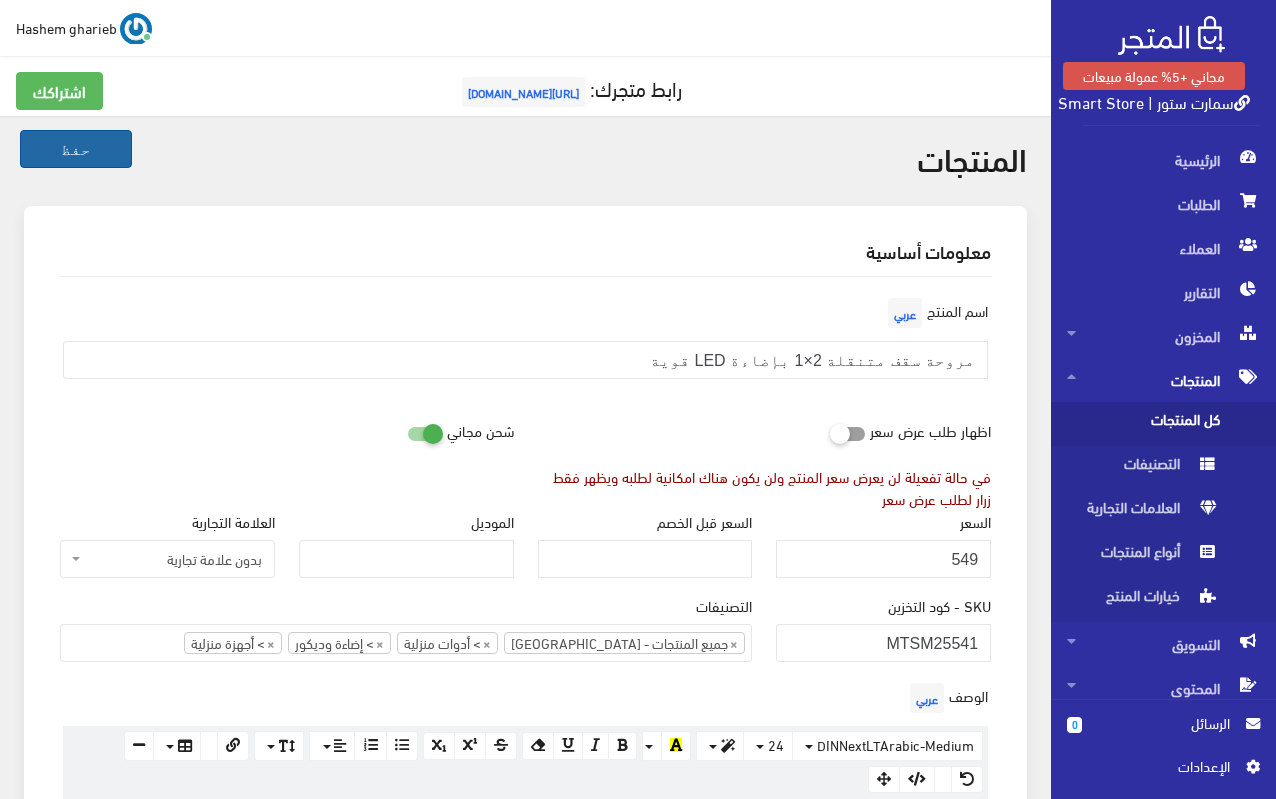 click on "حفظ" at bounding box center [76, 149] 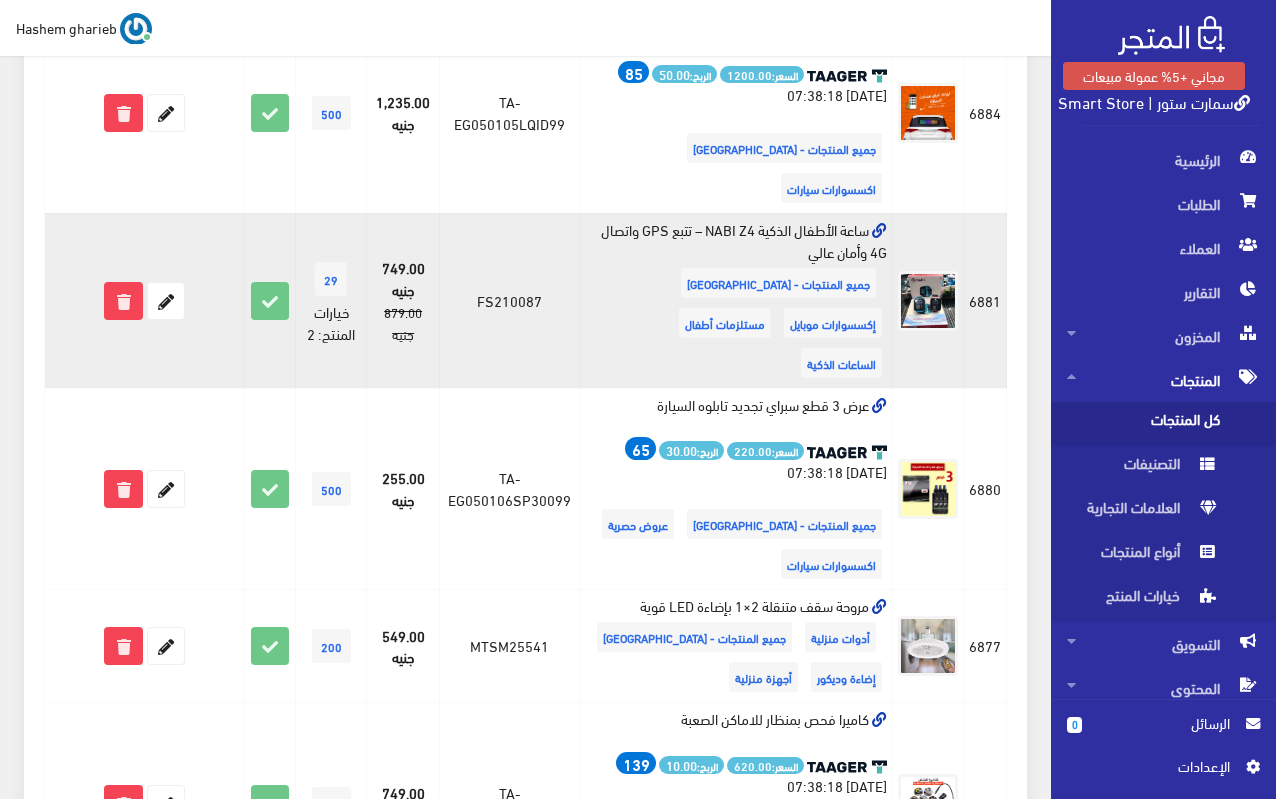 scroll, scrollTop: 1400, scrollLeft: 0, axis: vertical 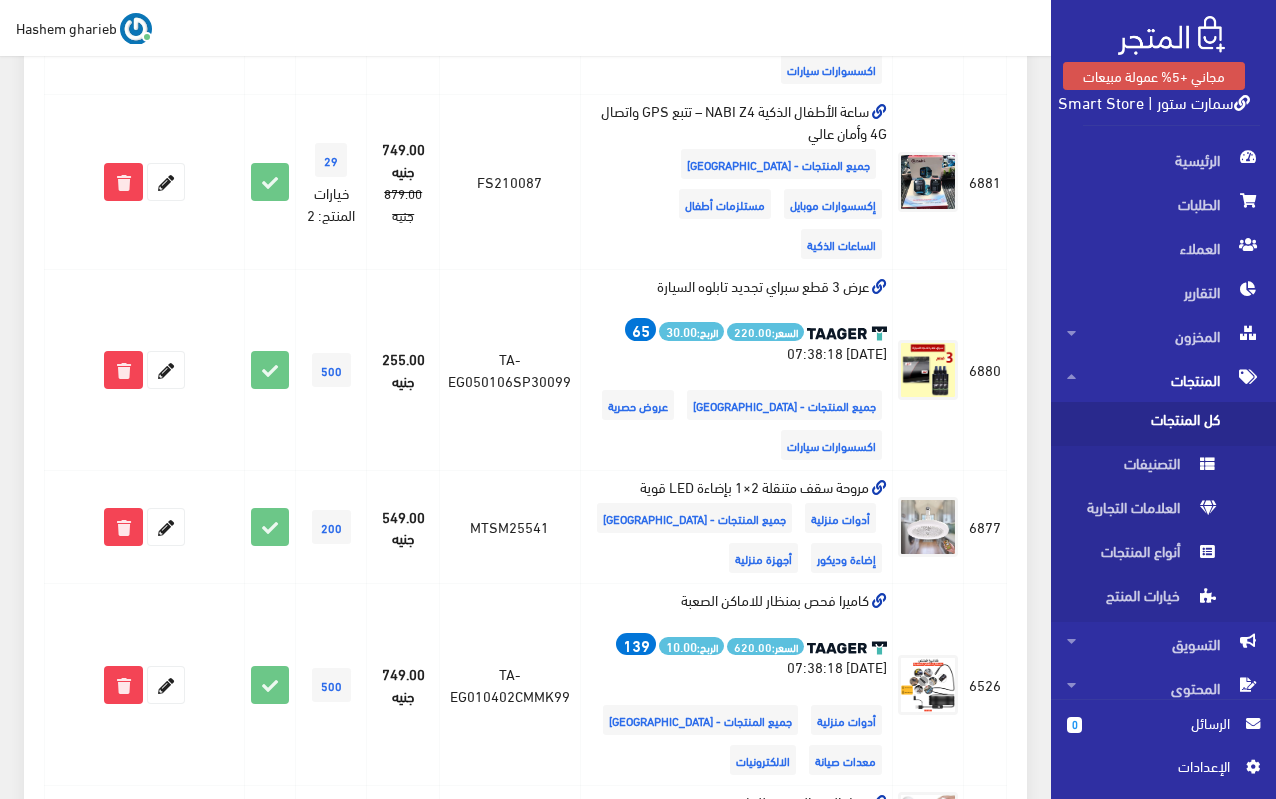 click on "سمارت ستور | Smart Store" at bounding box center (1154, 101) 